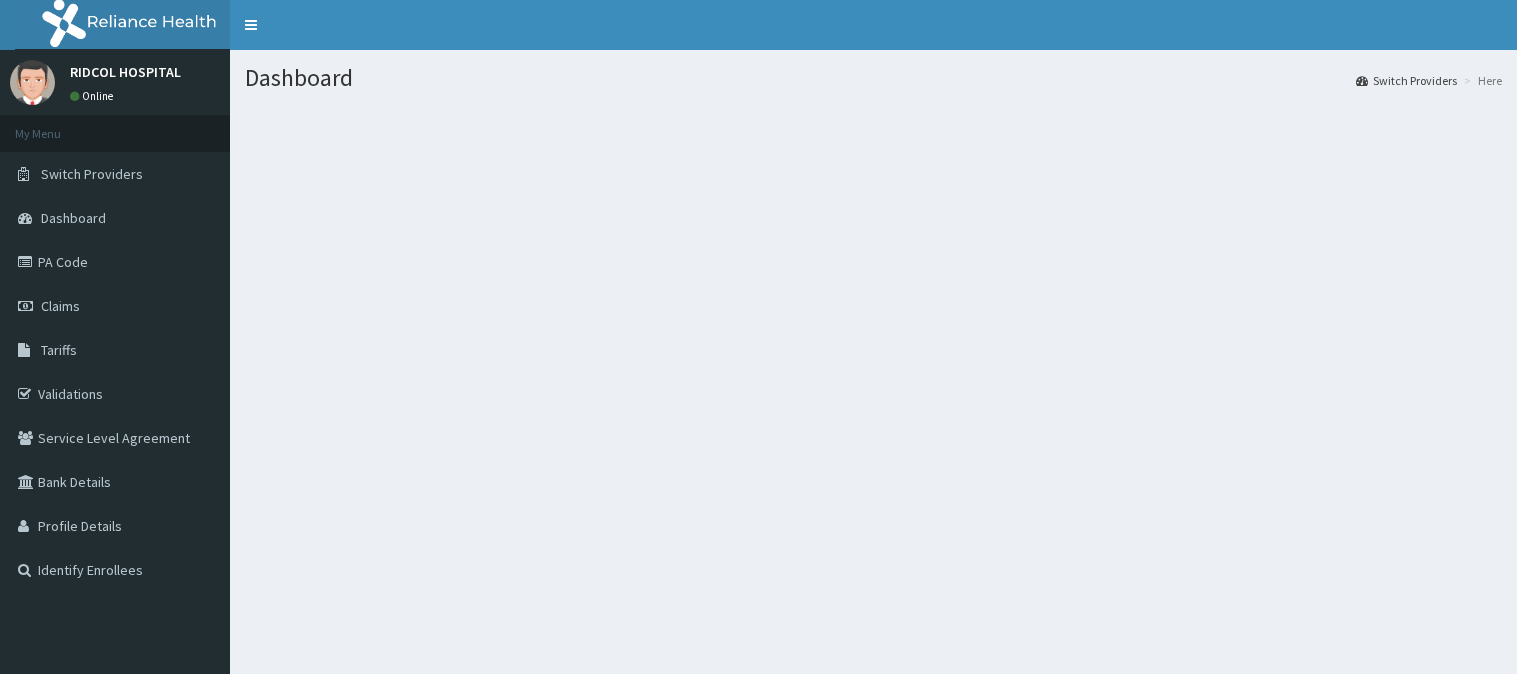 scroll, scrollTop: 0, scrollLeft: 0, axis: both 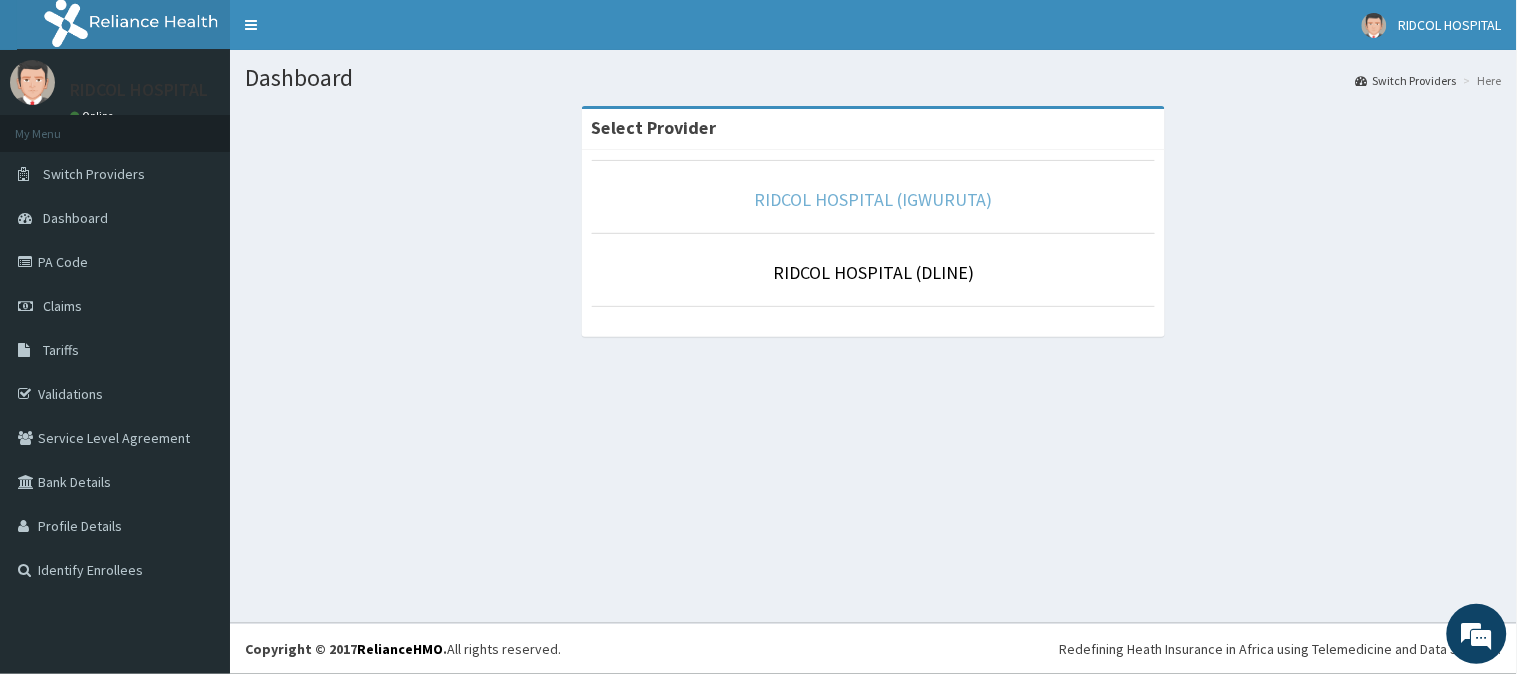 click on "RIDCOL HOSPITAL (IGWURUTA)" at bounding box center [873, 199] 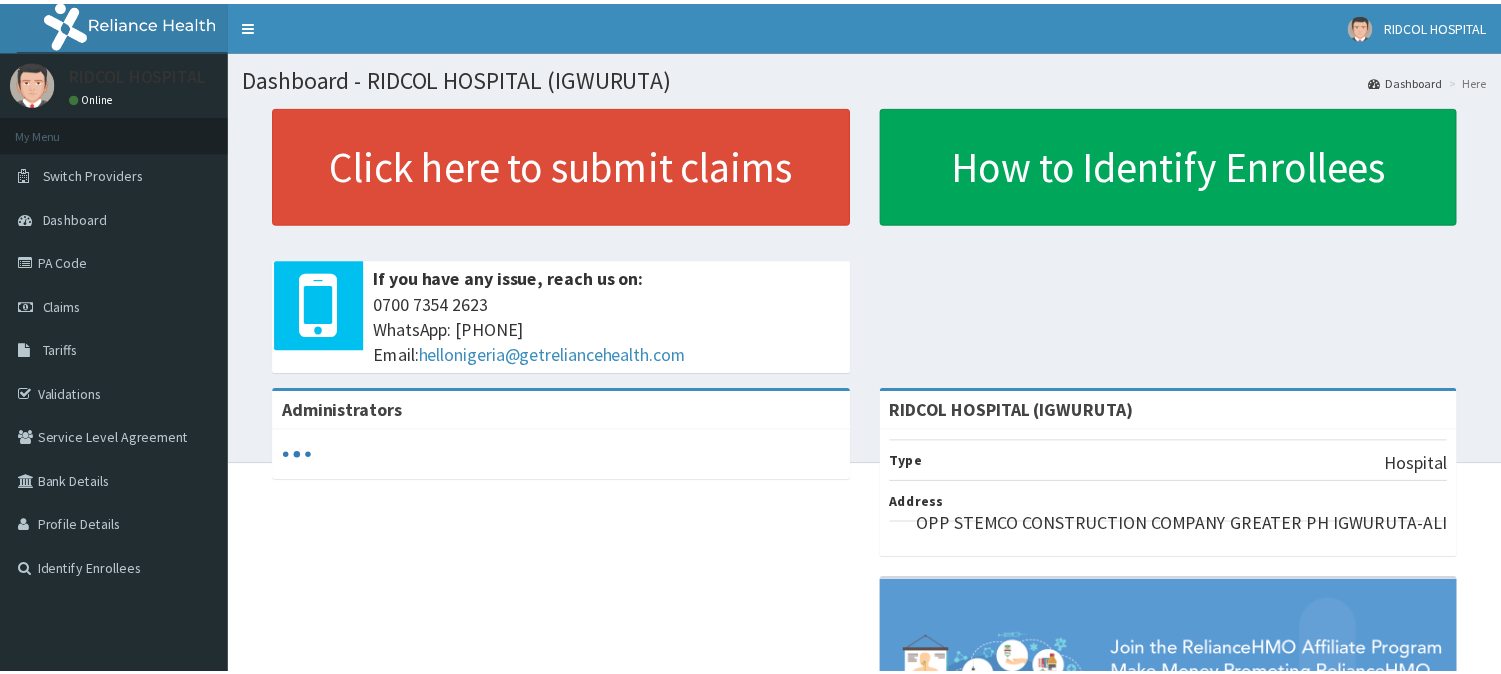 scroll, scrollTop: 0, scrollLeft: 0, axis: both 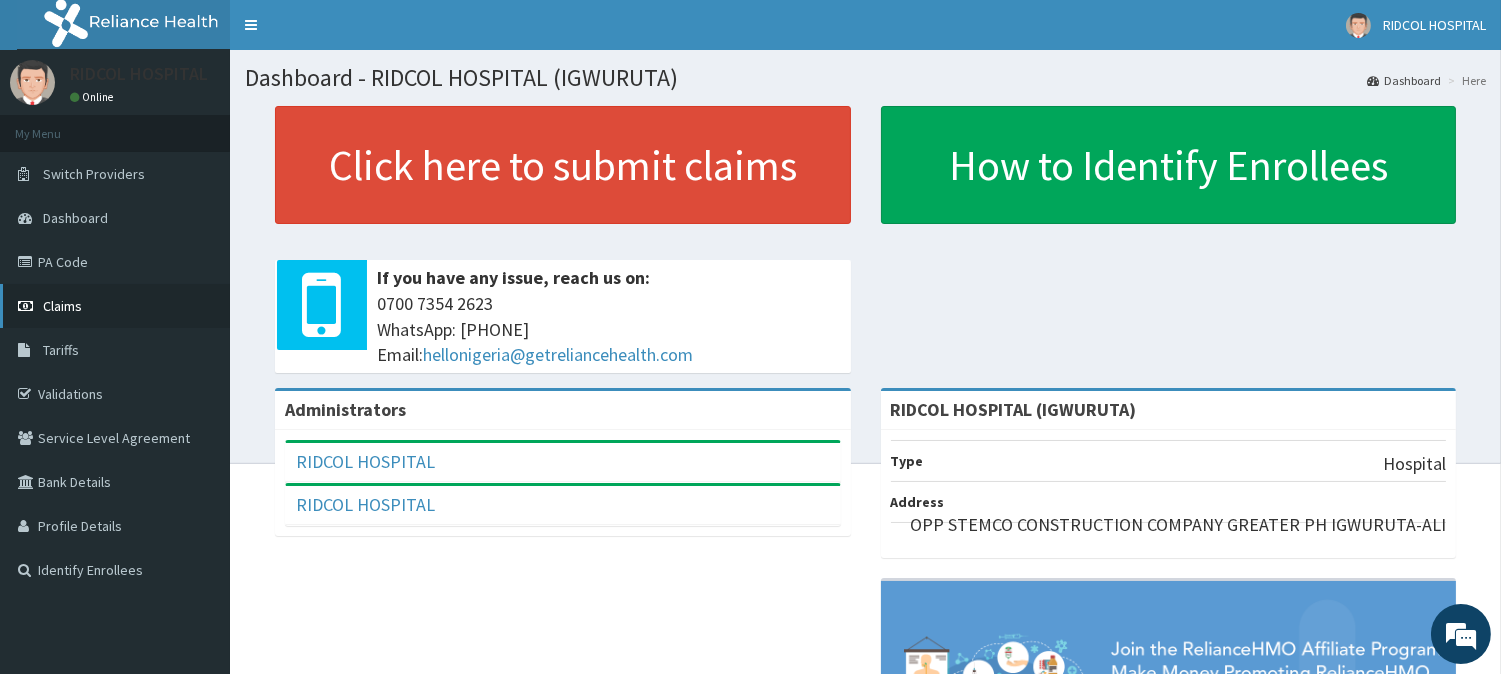 click on "Claims" at bounding box center [115, 306] 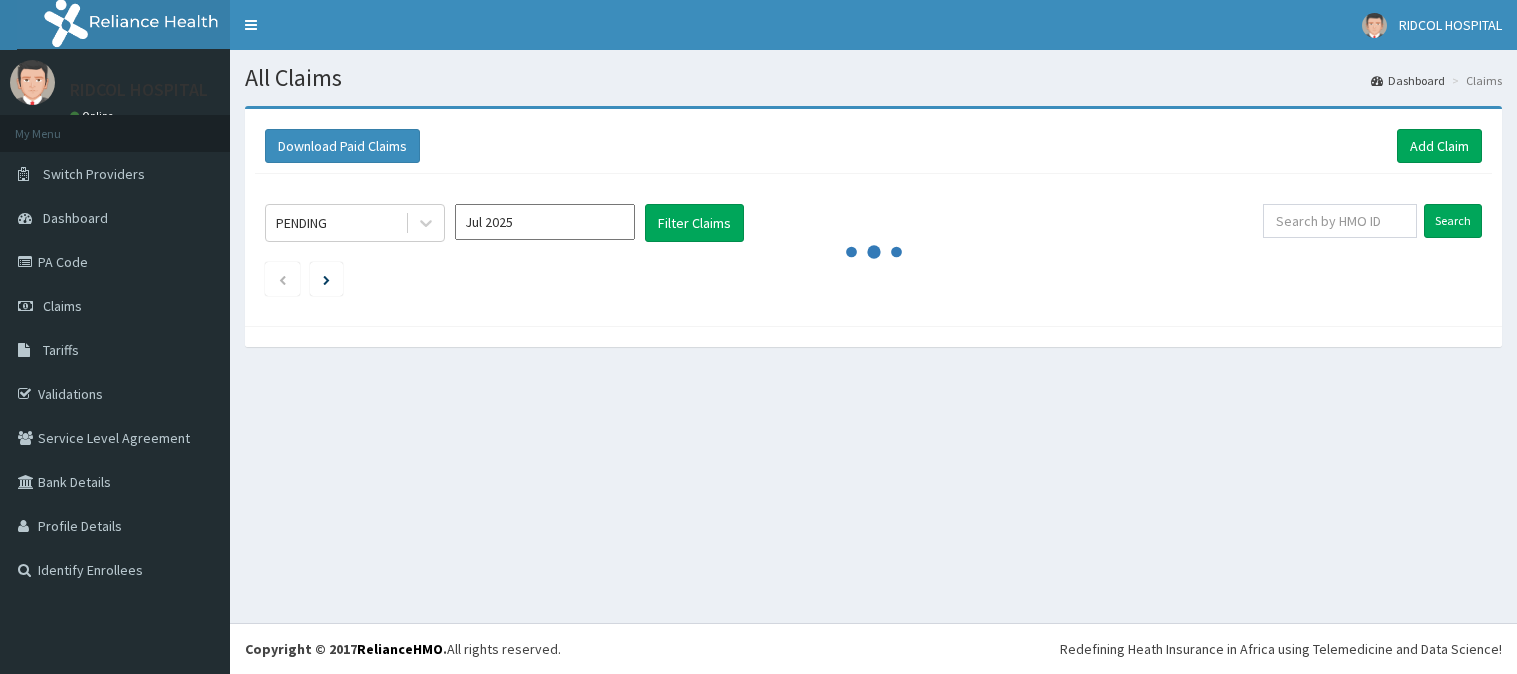 scroll, scrollTop: 0, scrollLeft: 0, axis: both 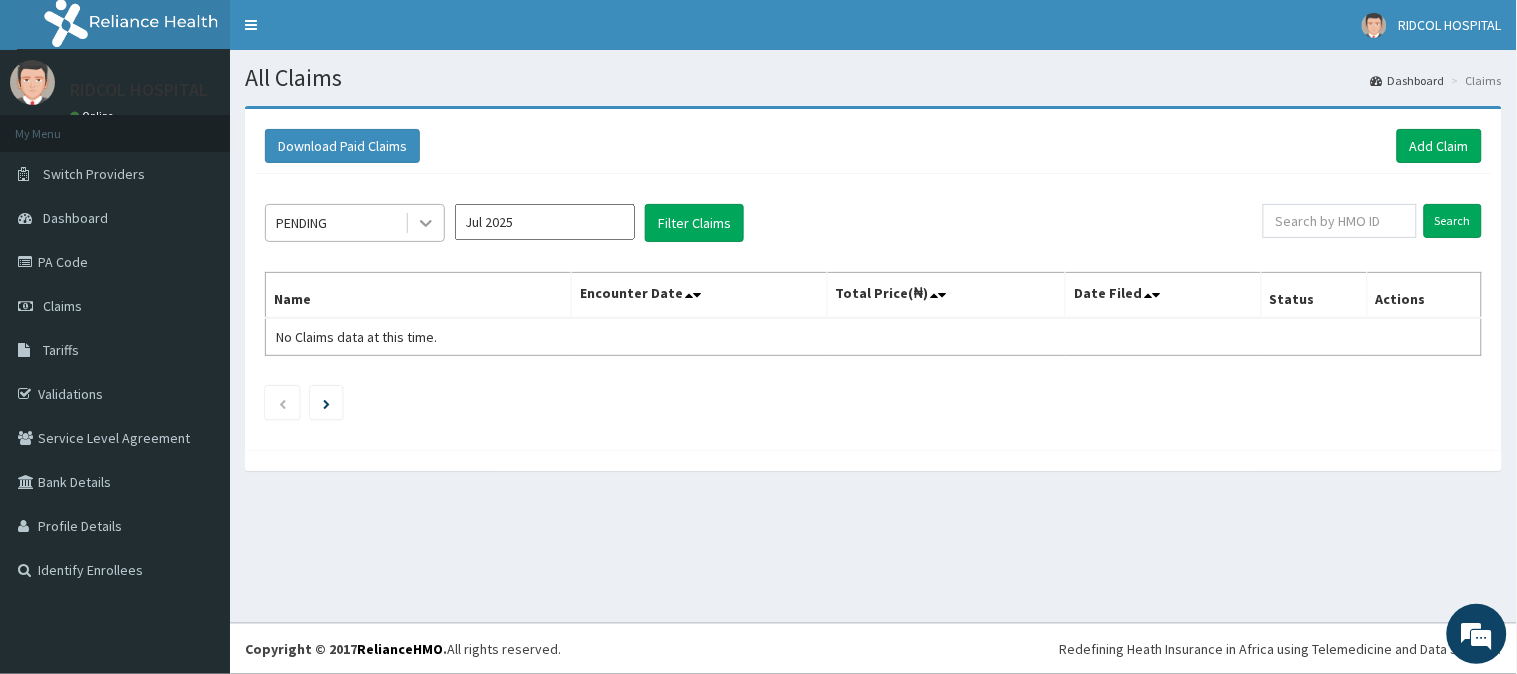 click at bounding box center (426, 223) 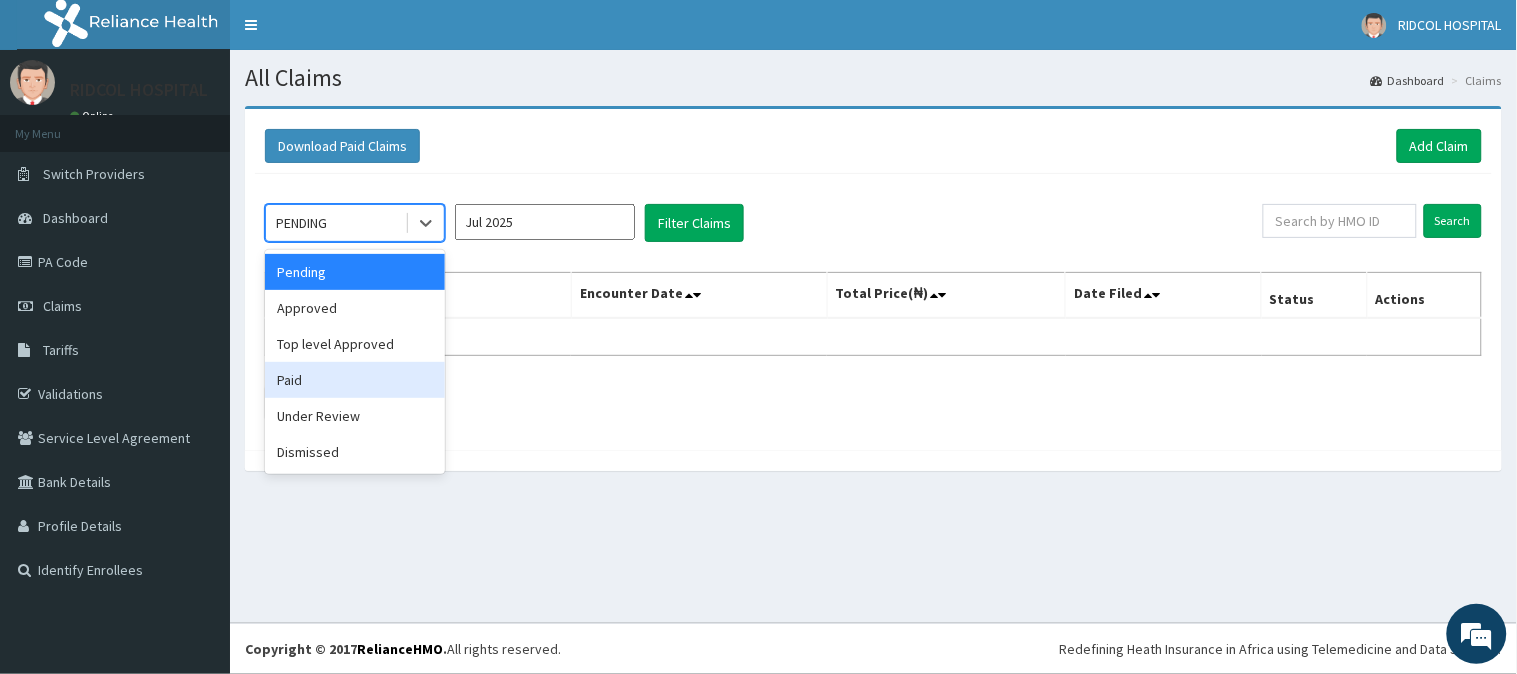 click on "Paid" at bounding box center [355, 380] 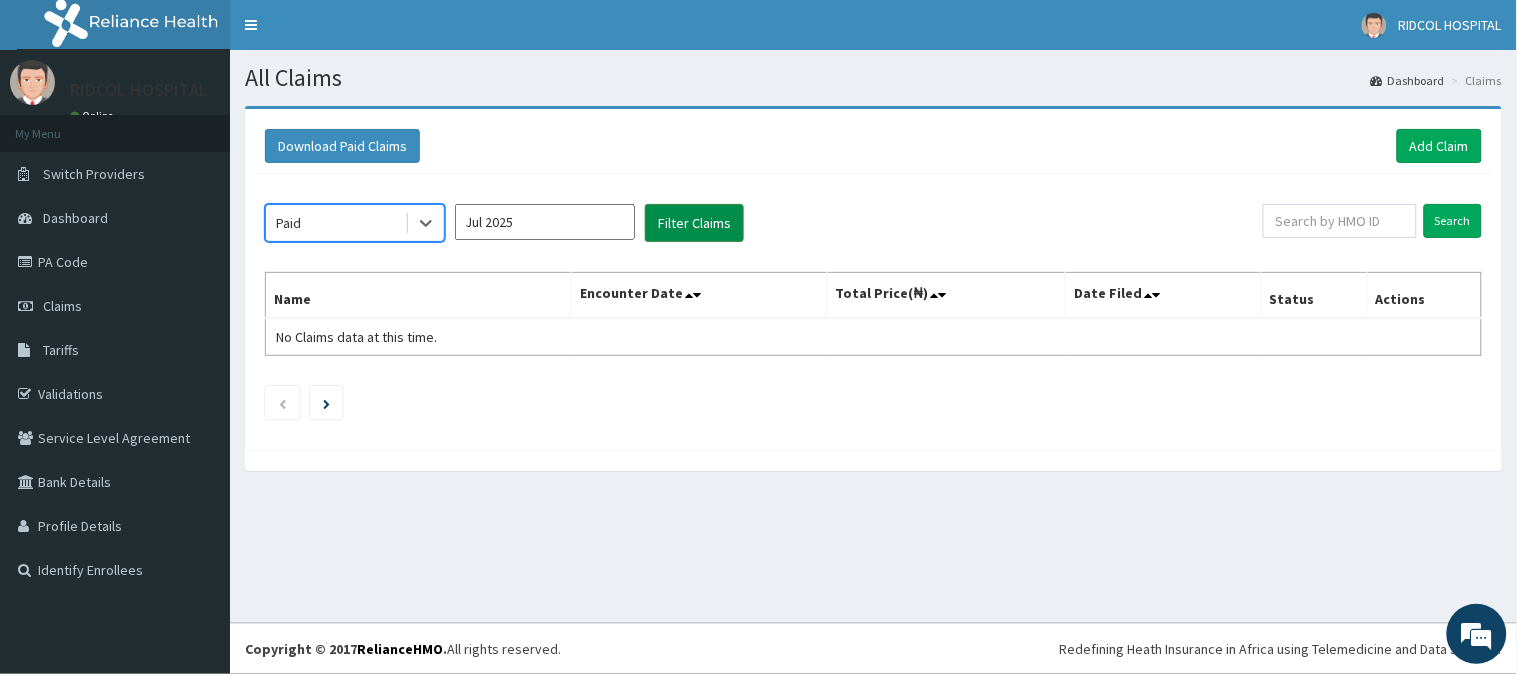 click on "Filter Claims" at bounding box center (694, 223) 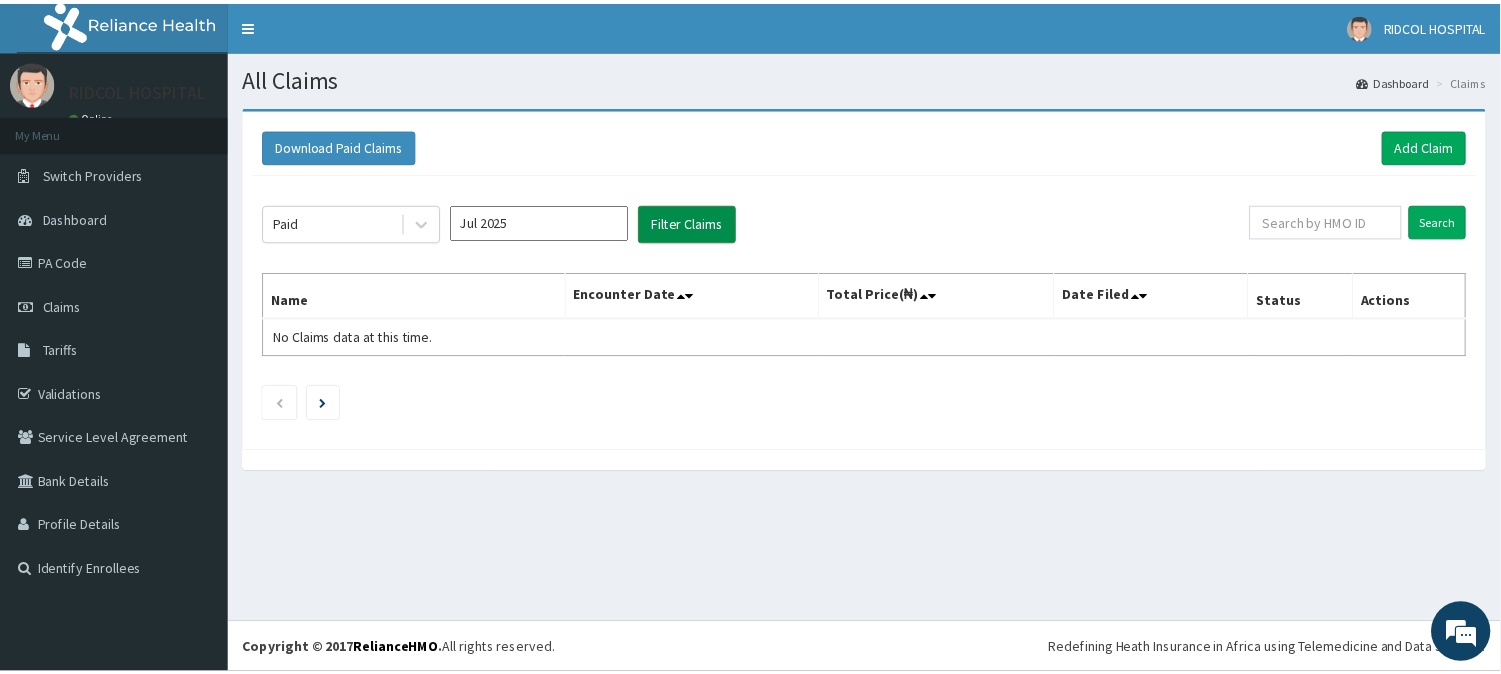 scroll, scrollTop: 0, scrollLeft: 0, axis: both 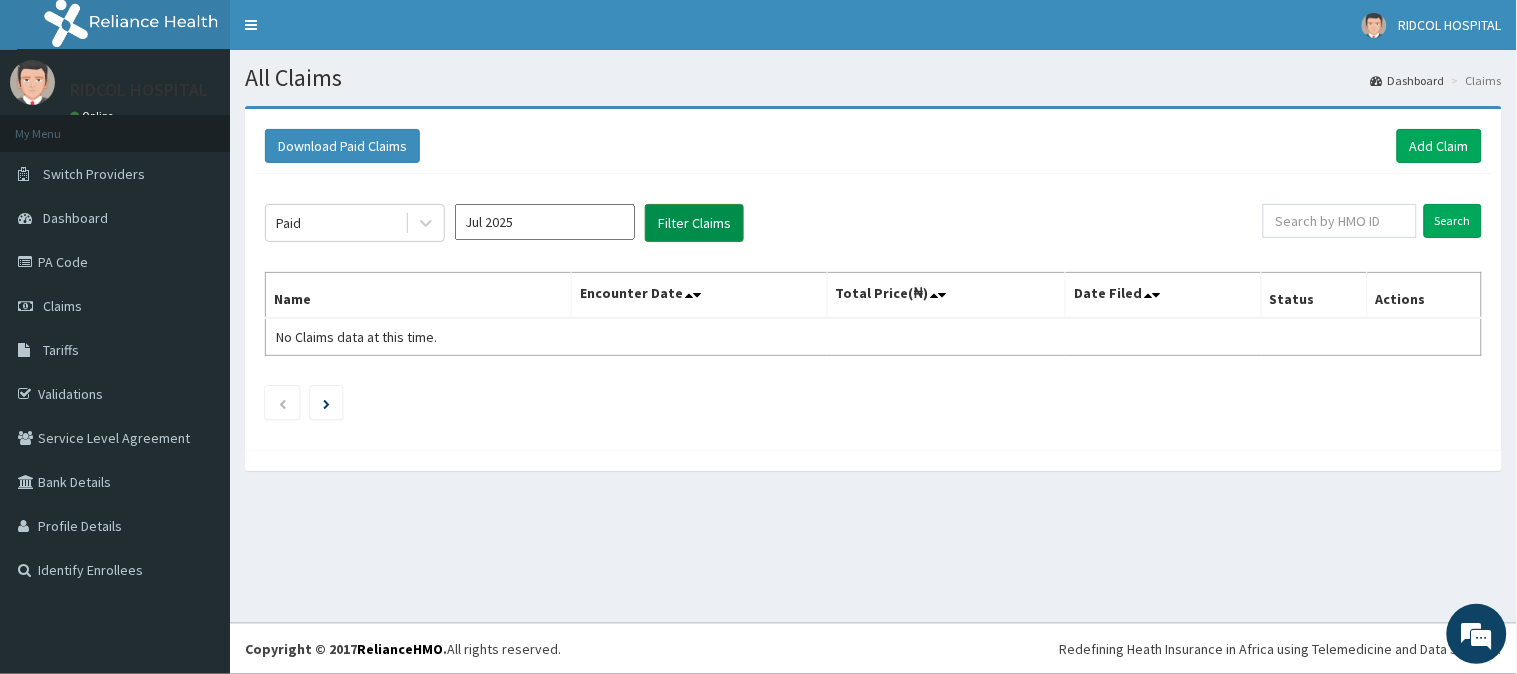 click on "Filter Claims" at bounding box center (694, 223) 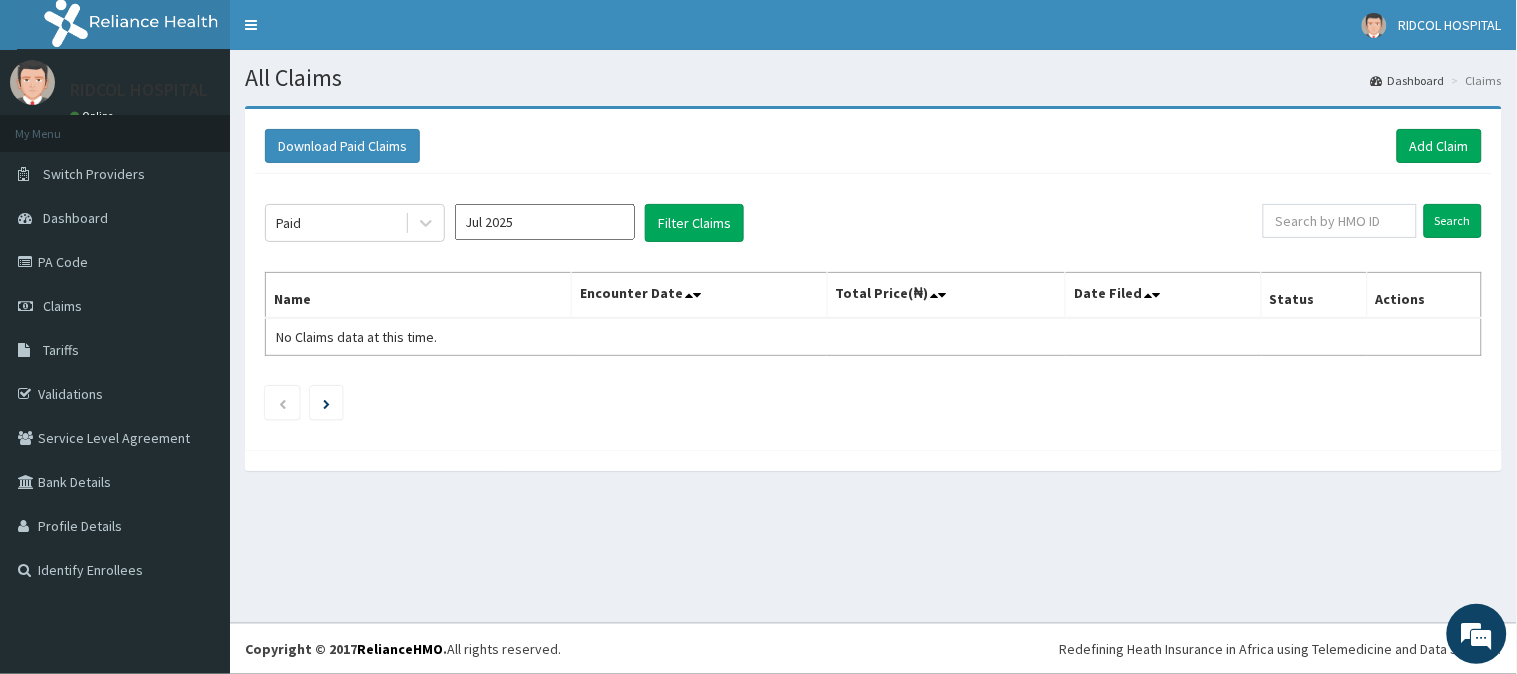 click on "Jul 2025" at bounding box center [545, 222] 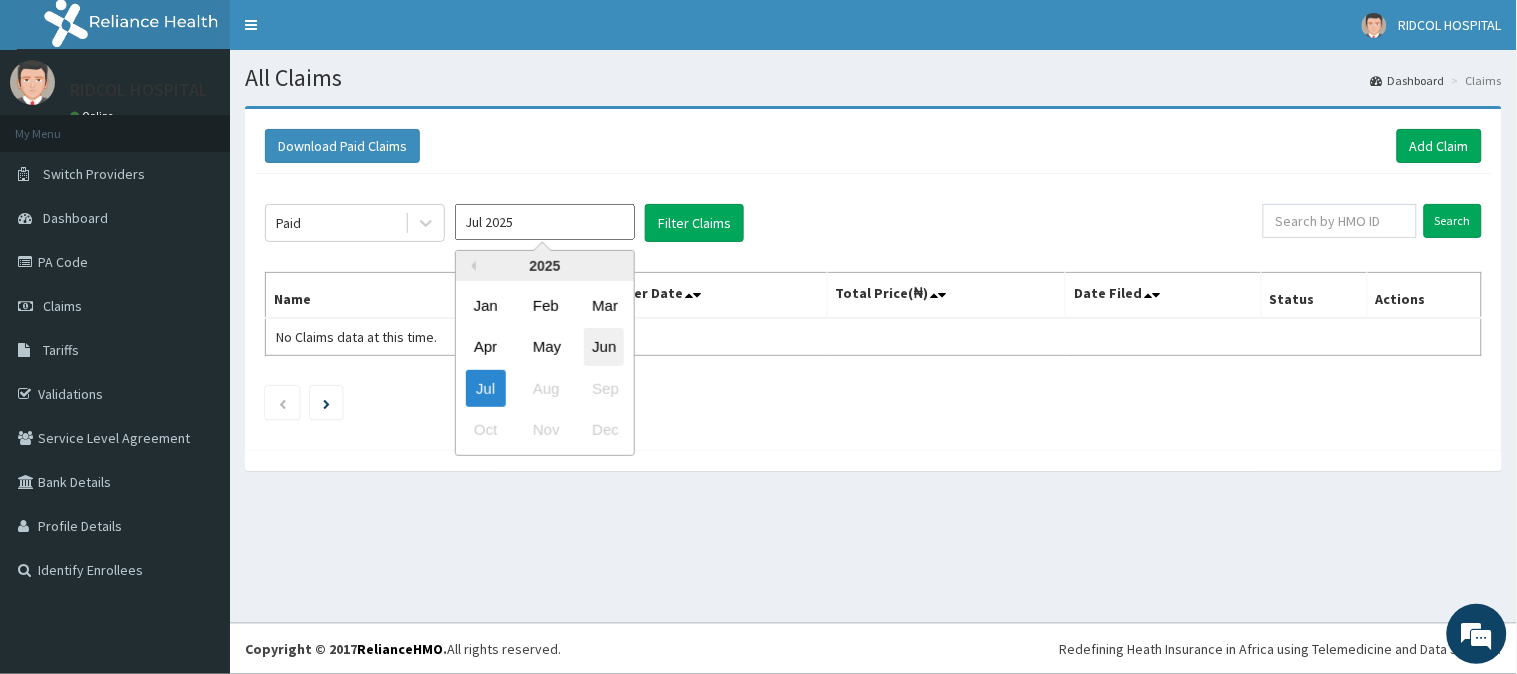 click on "Jun" at bounding box center [604, 347] 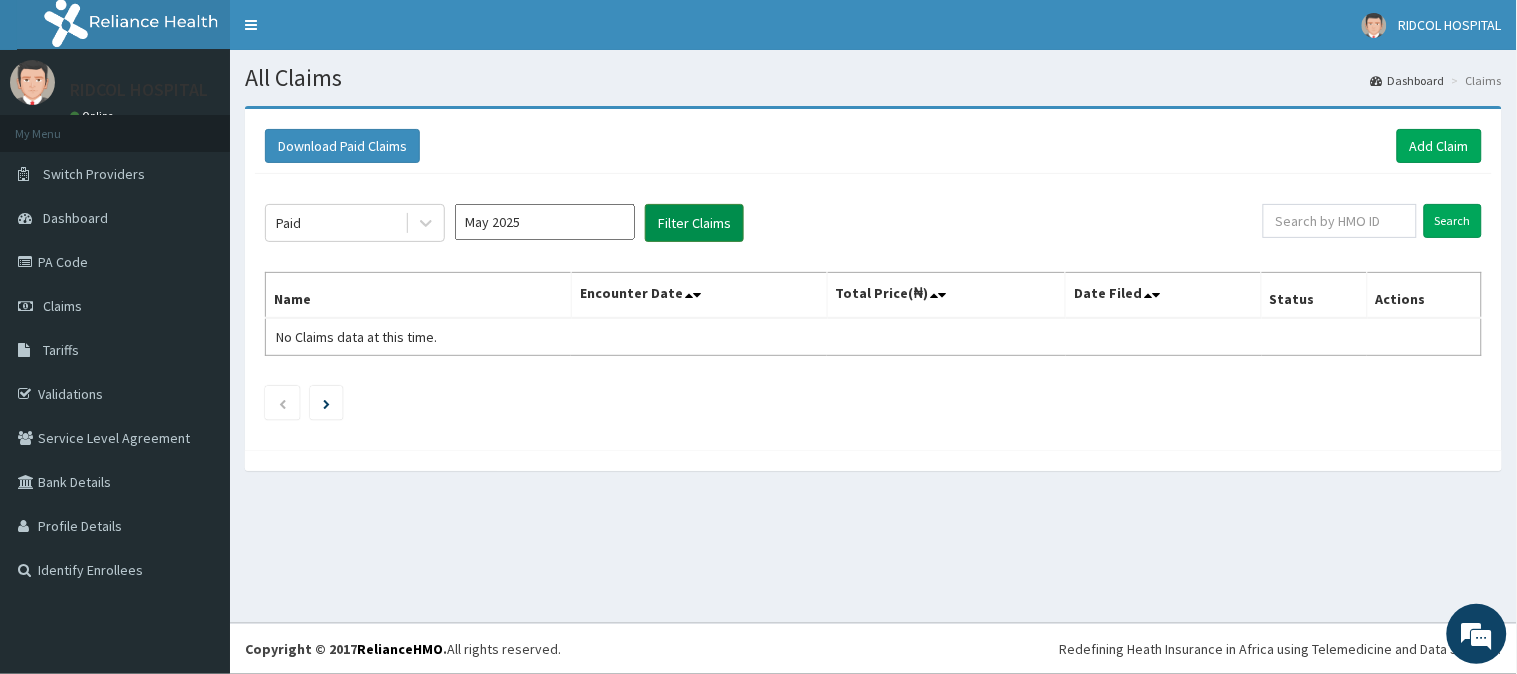 click on "Filter Claims" at bounding box center [694, 223] 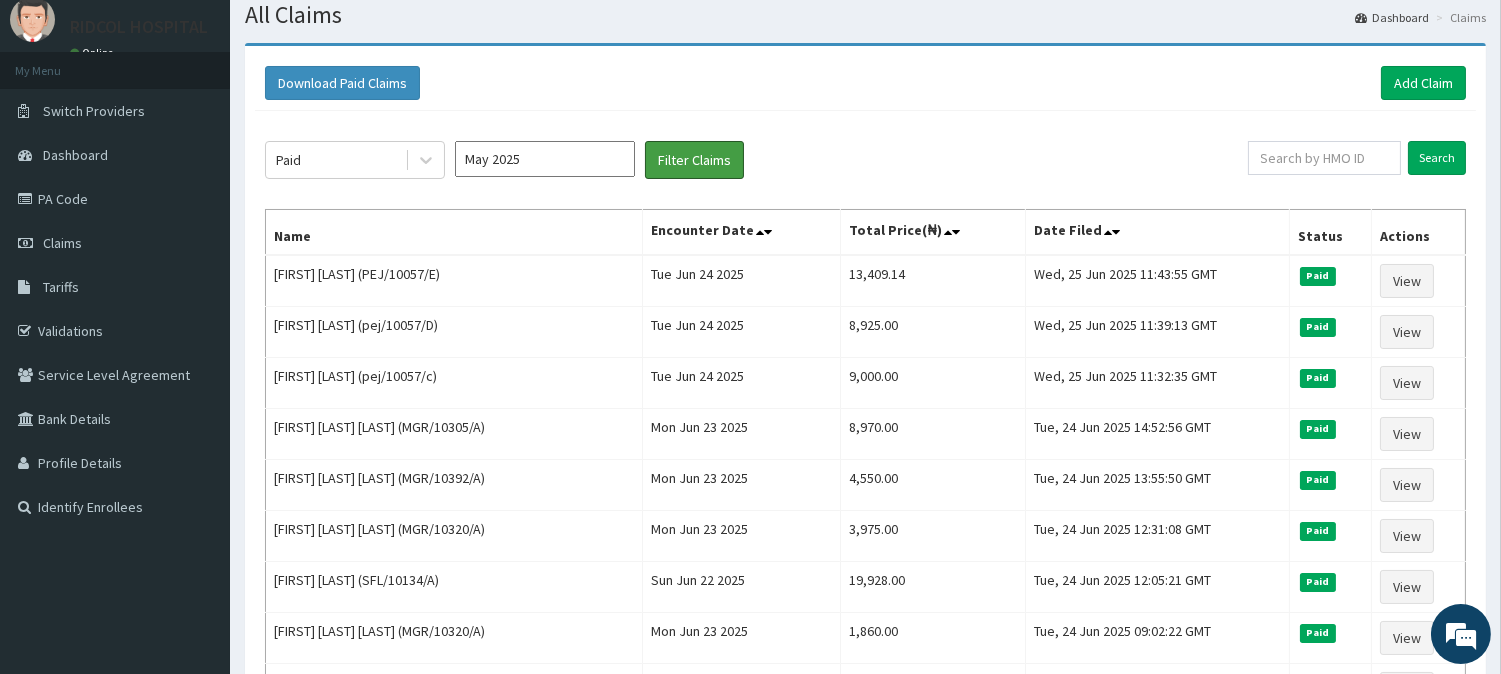 scroll, scrollTop: 10, scrollLeft: 0, axis: vertical 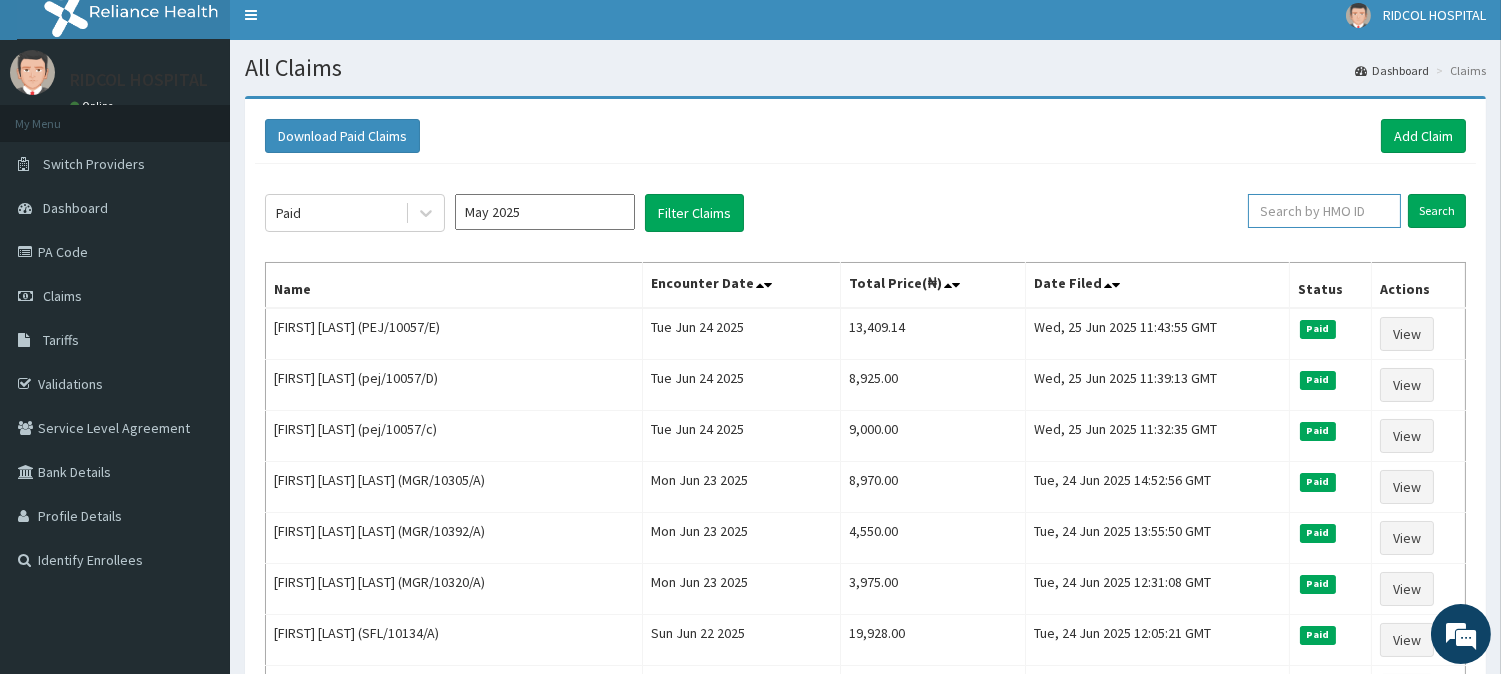 click at bounding box center [1324, 211] 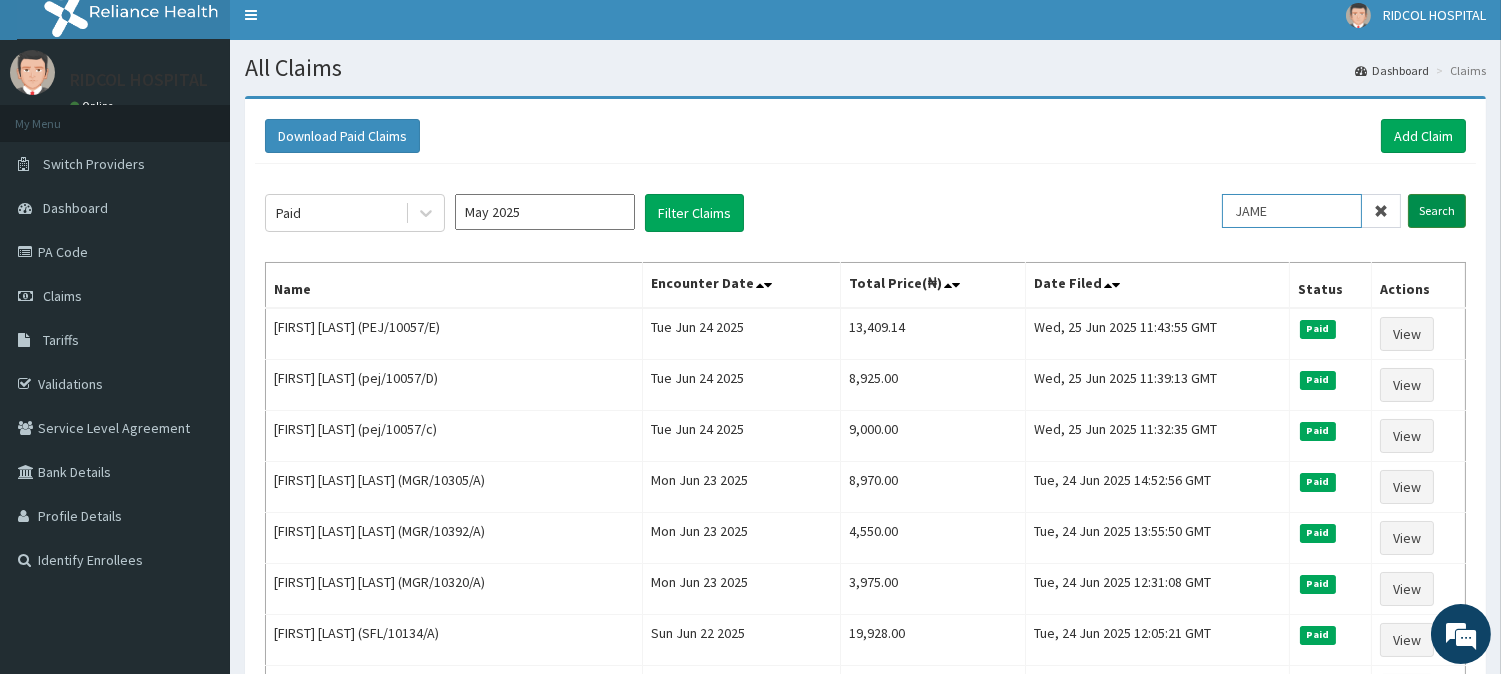 type on "JAME" 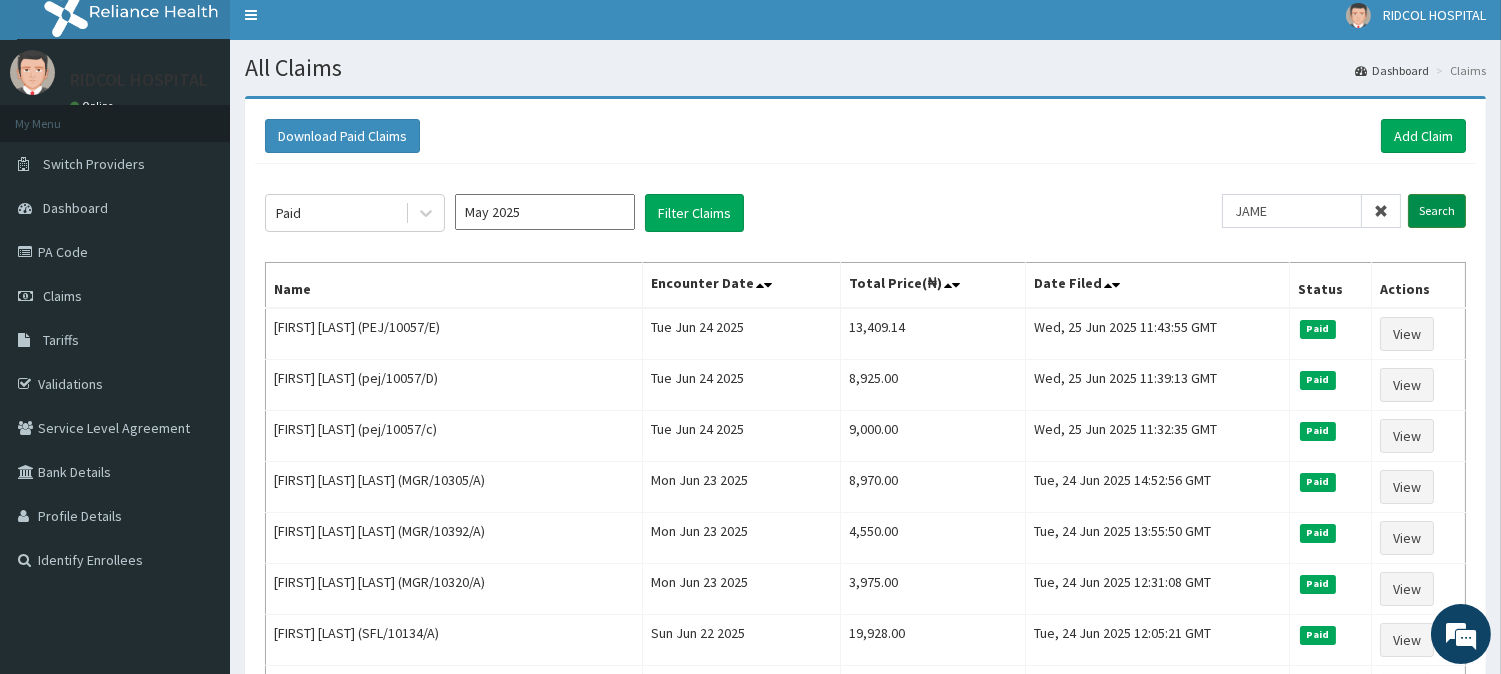 click on "Search" at bounding box center [1437, 211] 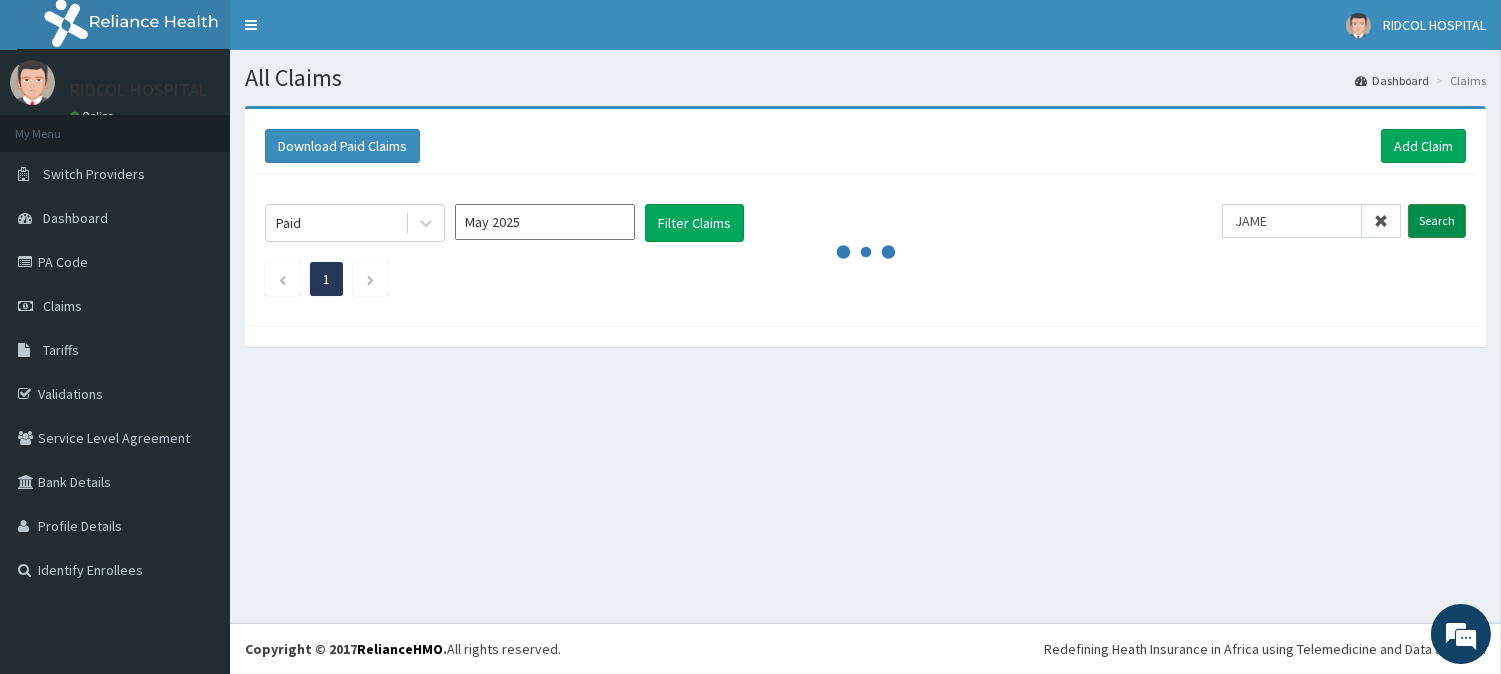 scroll, scrollTop: 0, scrollLeft: 0, axis: both 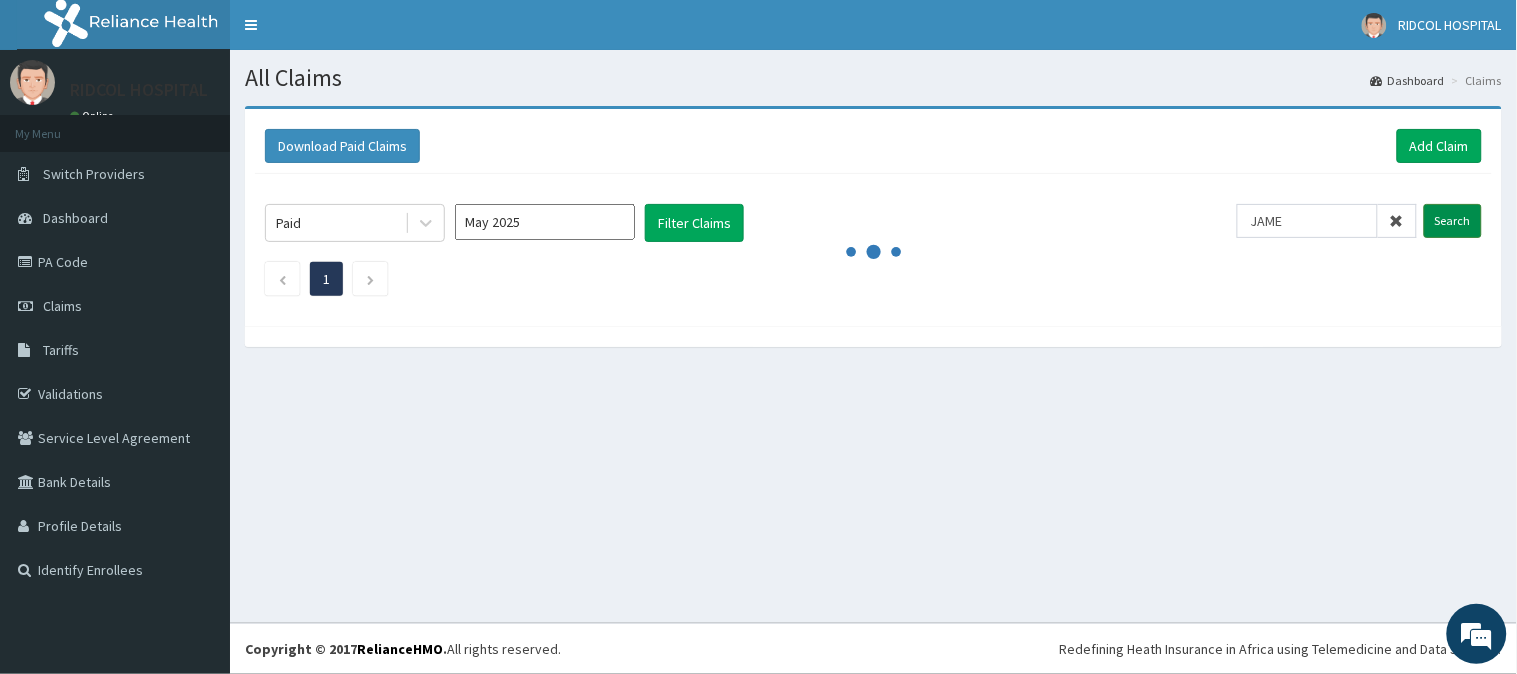 click on "Search" at bounding box center (1453, 221) 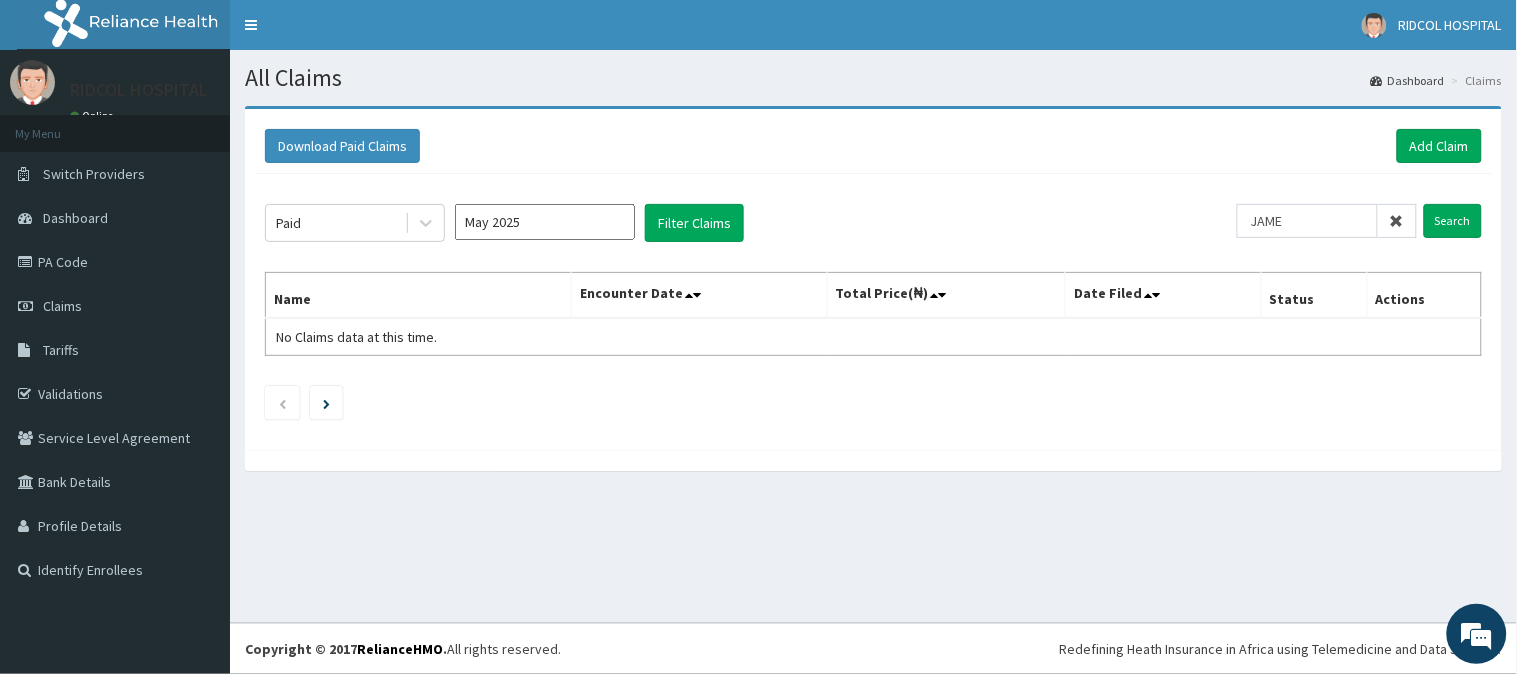 click at bounding box center [1397, 221] 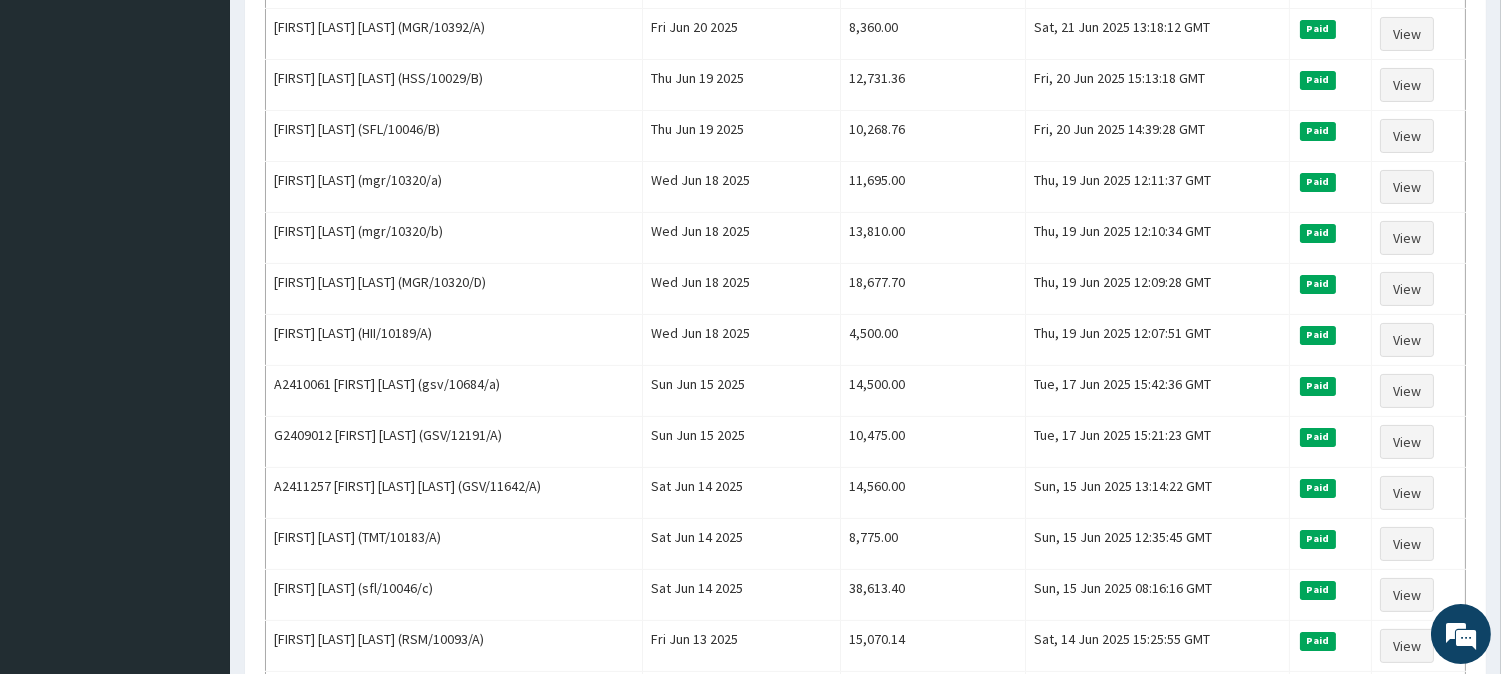 scroll, scrollTop: 910, scrollLeft: 0, axis: vertical 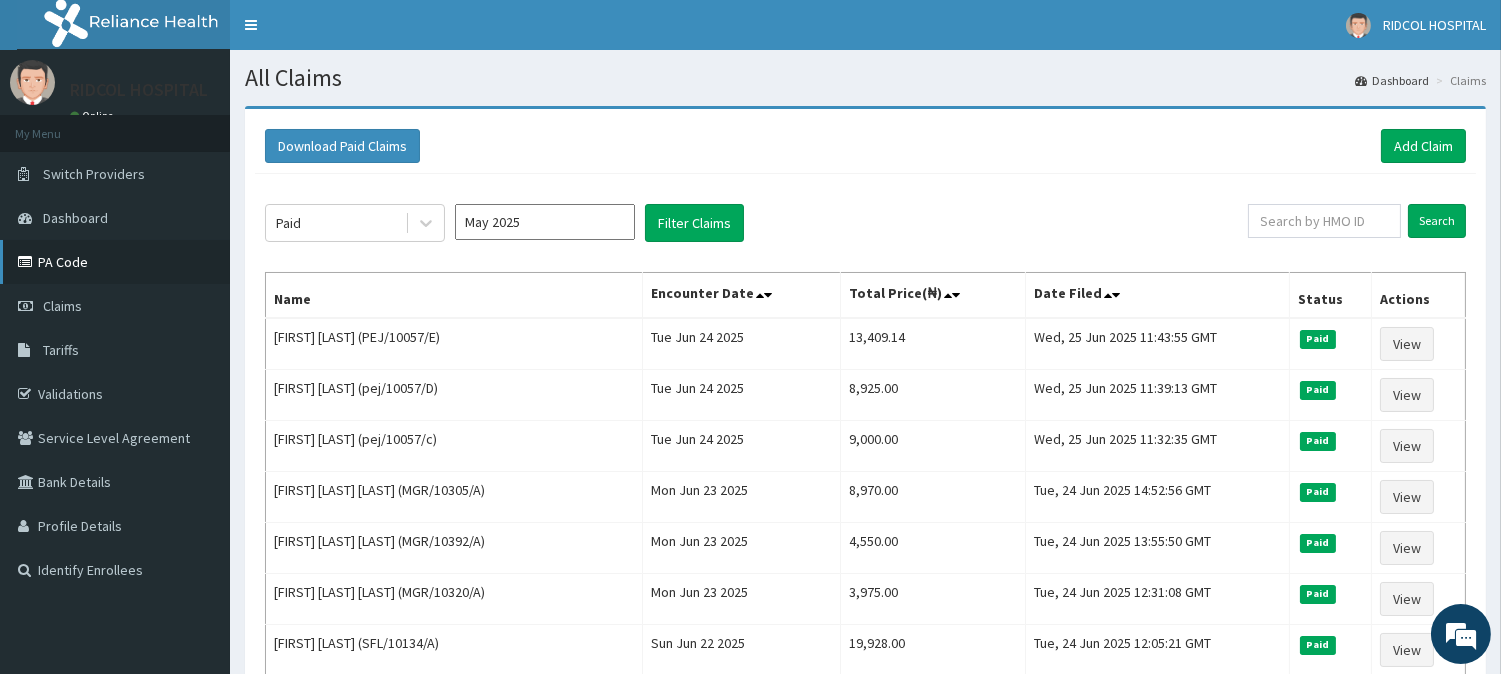 click on "PA Code" at bounding box center (115, 262) 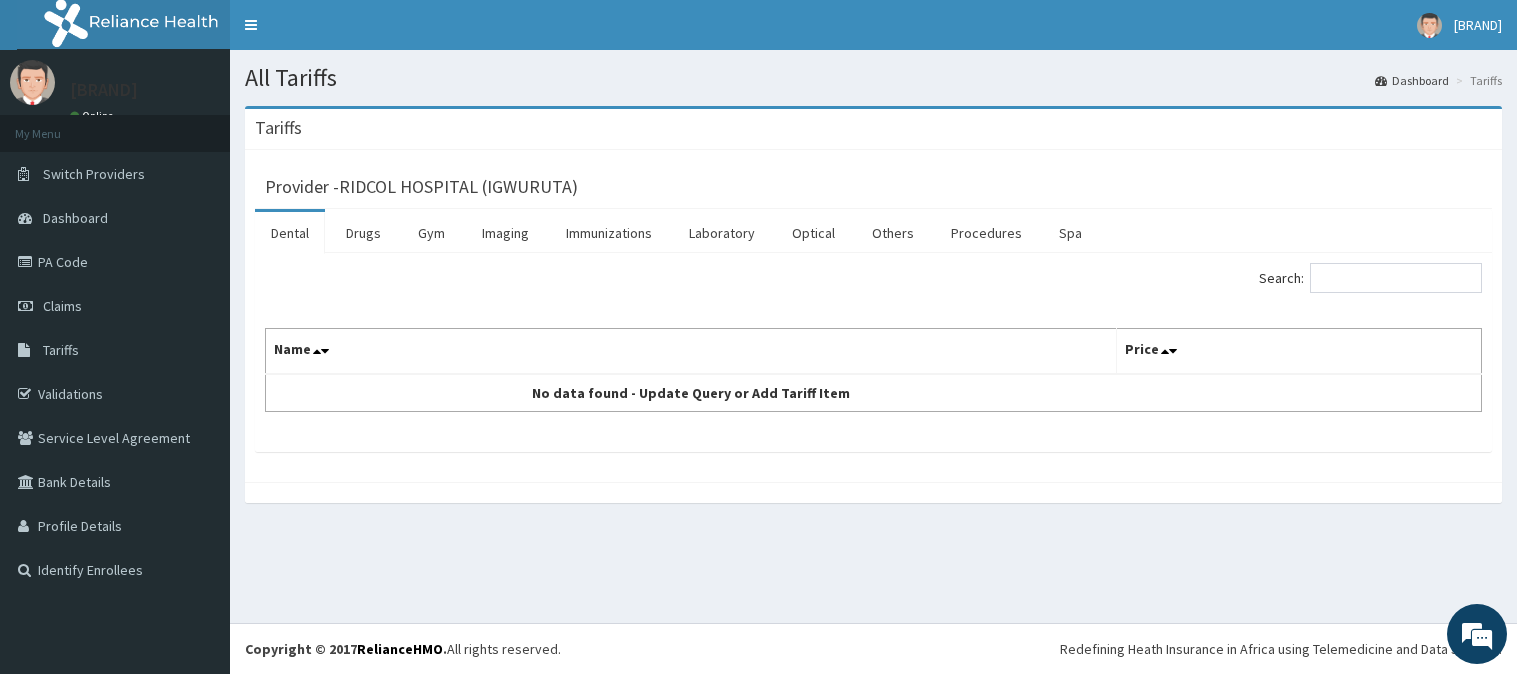 scroll, scrollTop: 0, scrollLeft: 0, axis: both 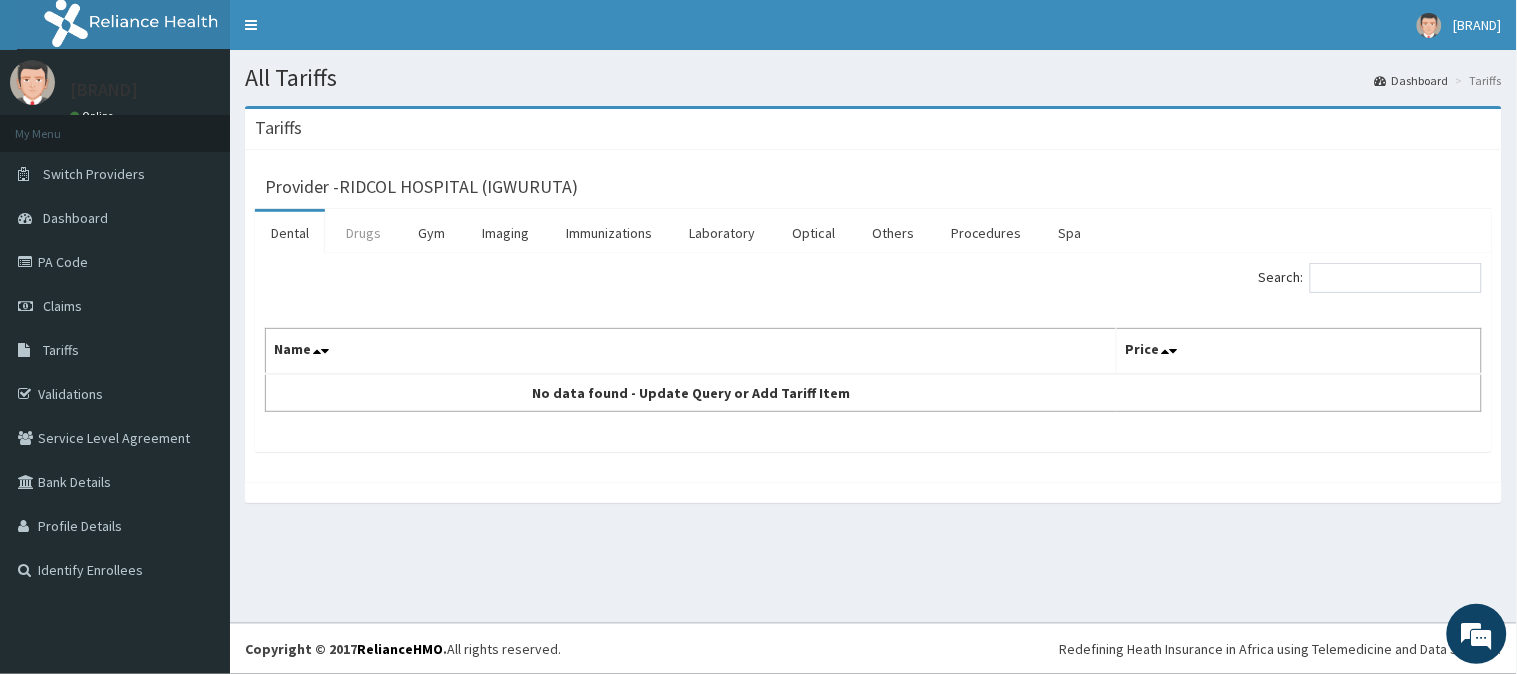 click on "Drugs" at bounding box center [363, 233] 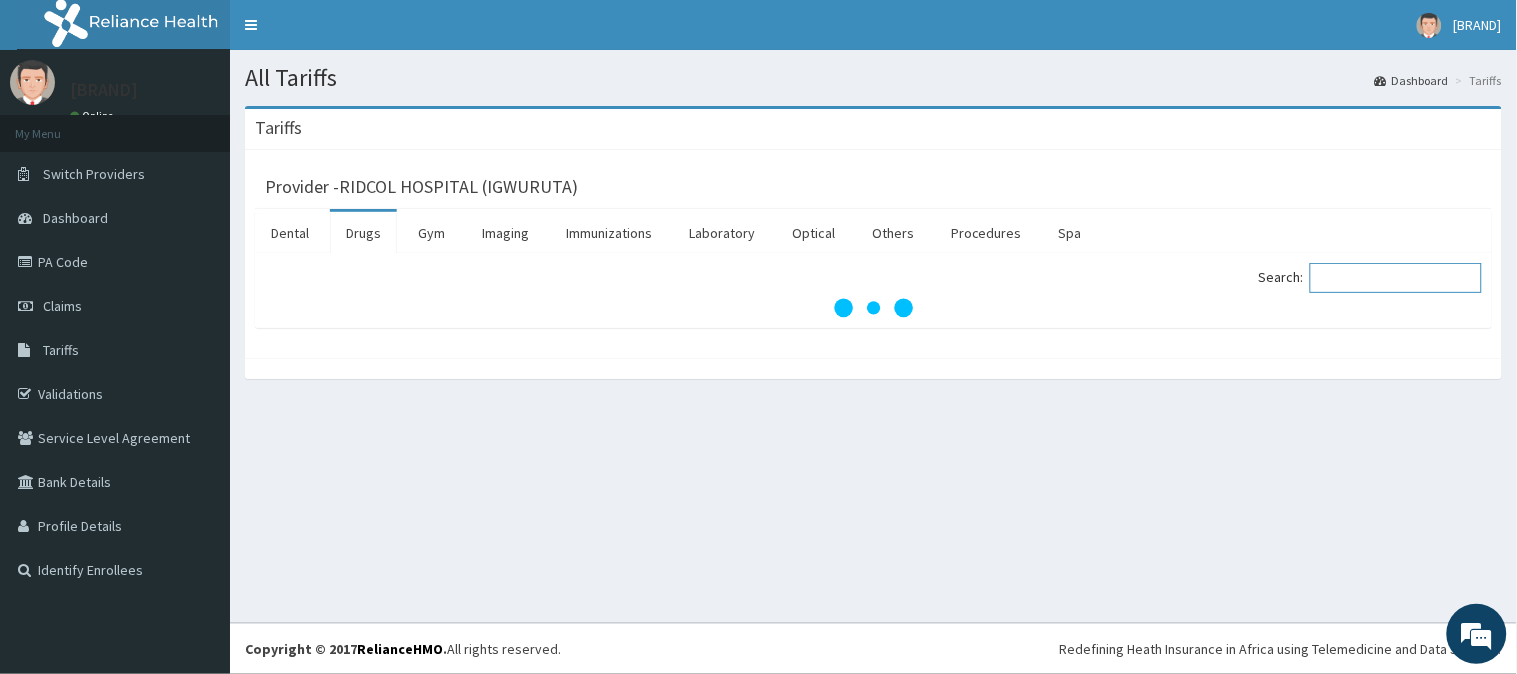 click on "Search:" at bounding box center (1396, 278) 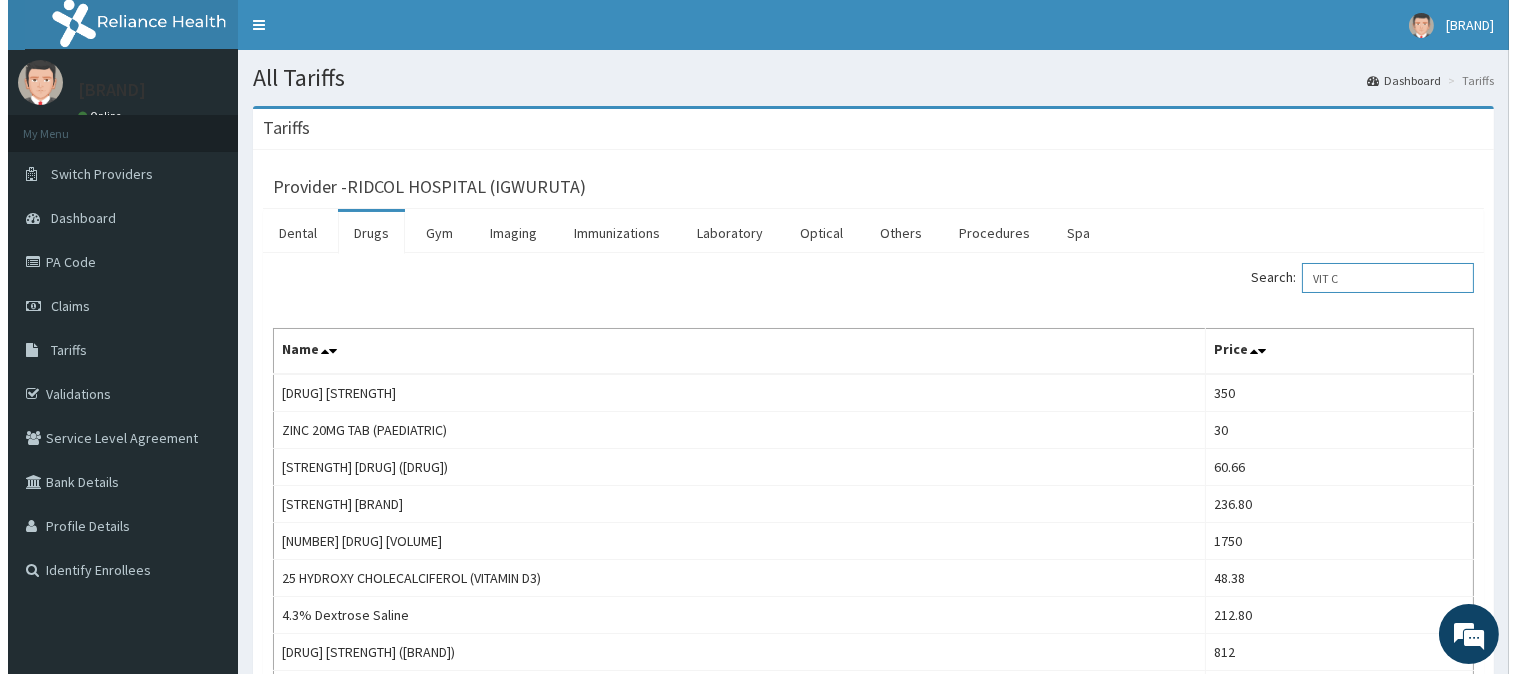 scroll, scrollTop: 0, scrollLeft: 0, axis: both 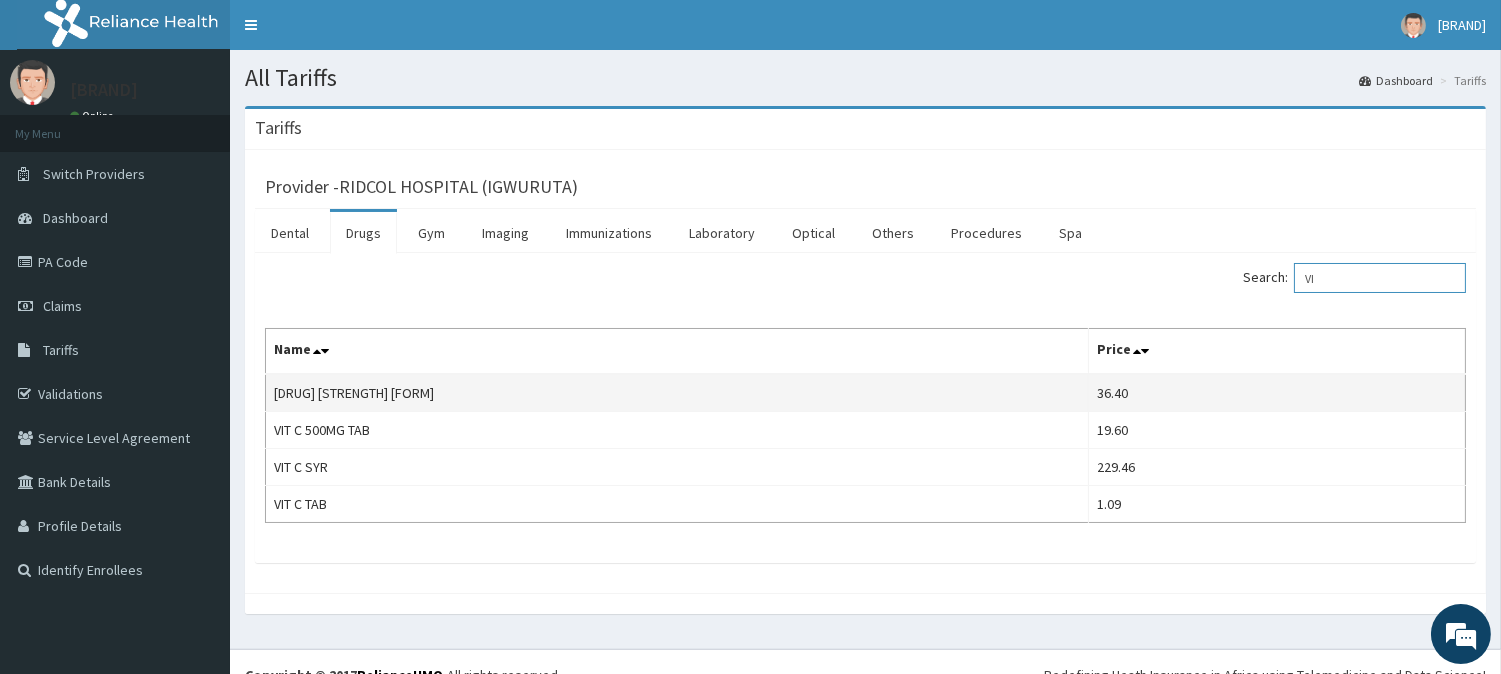 type on "V" 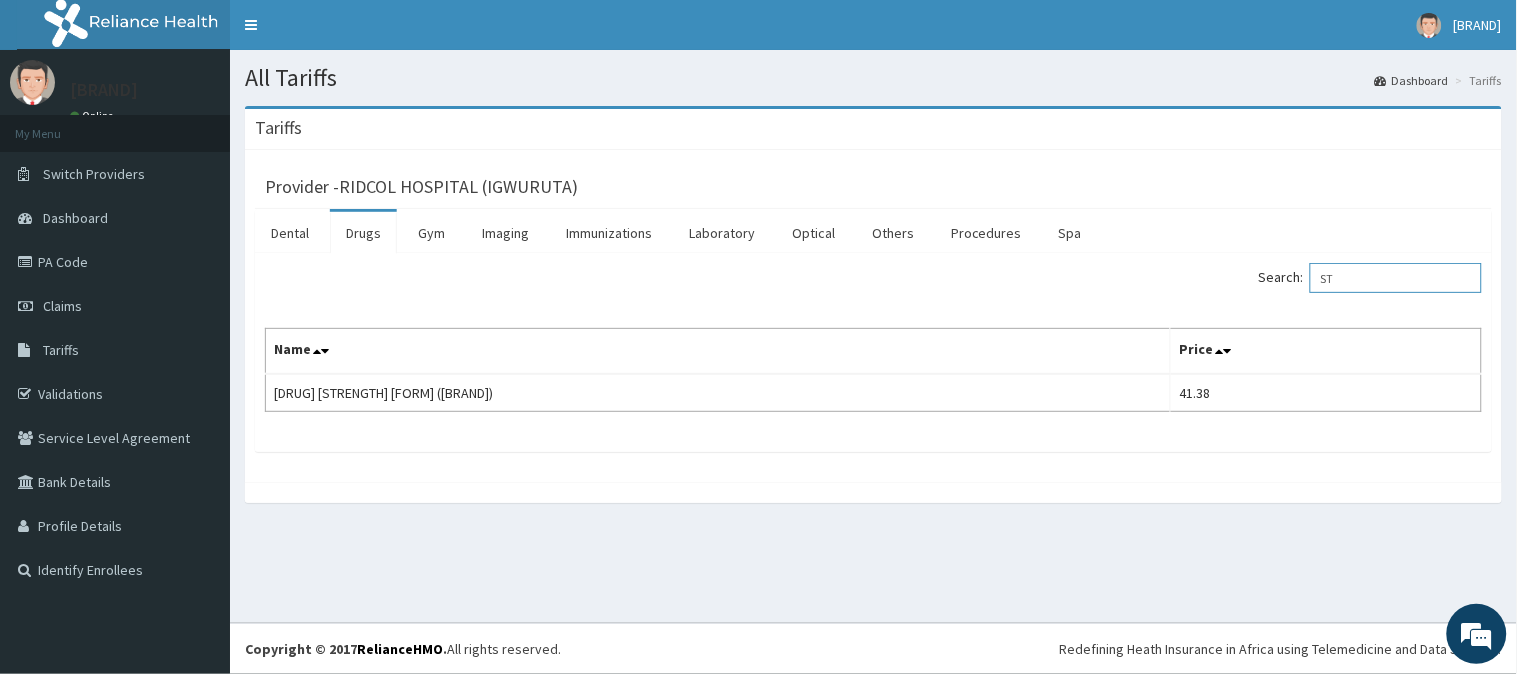 type on "S" 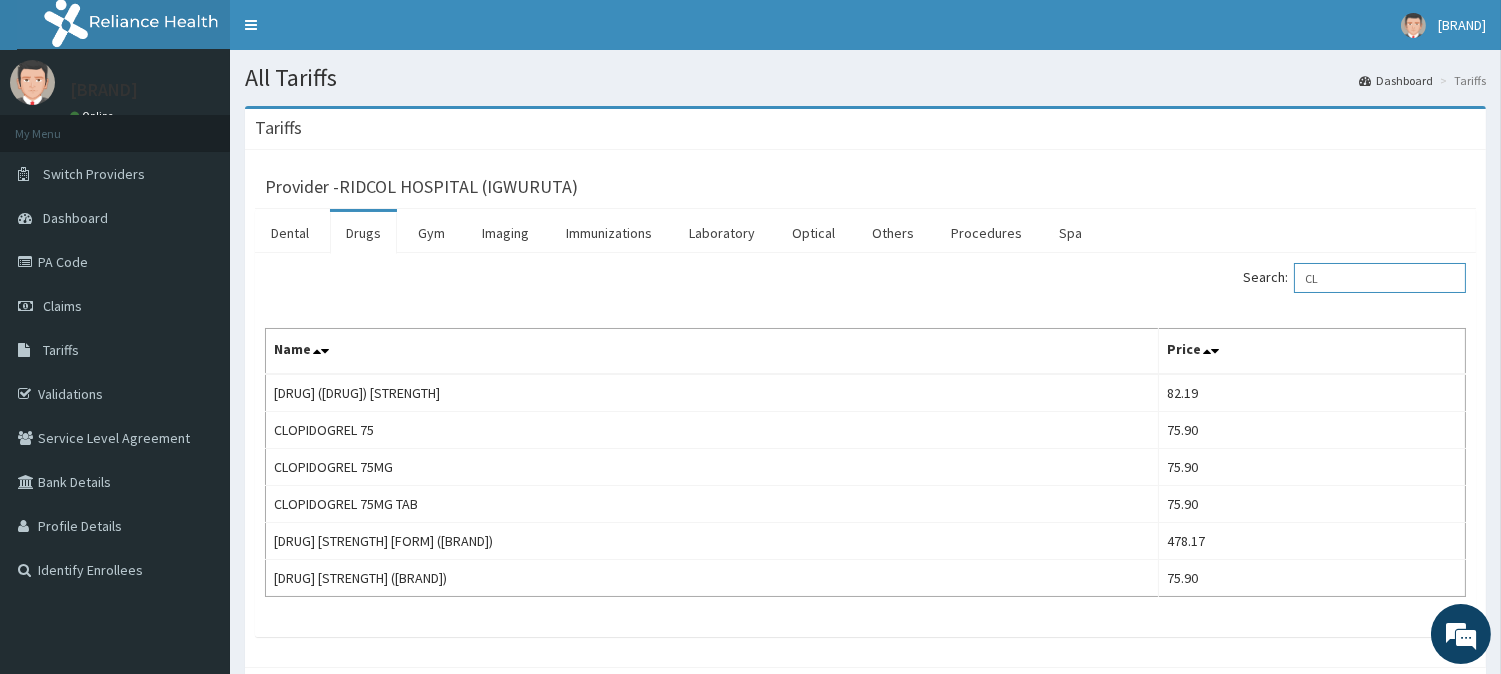 type on "C" 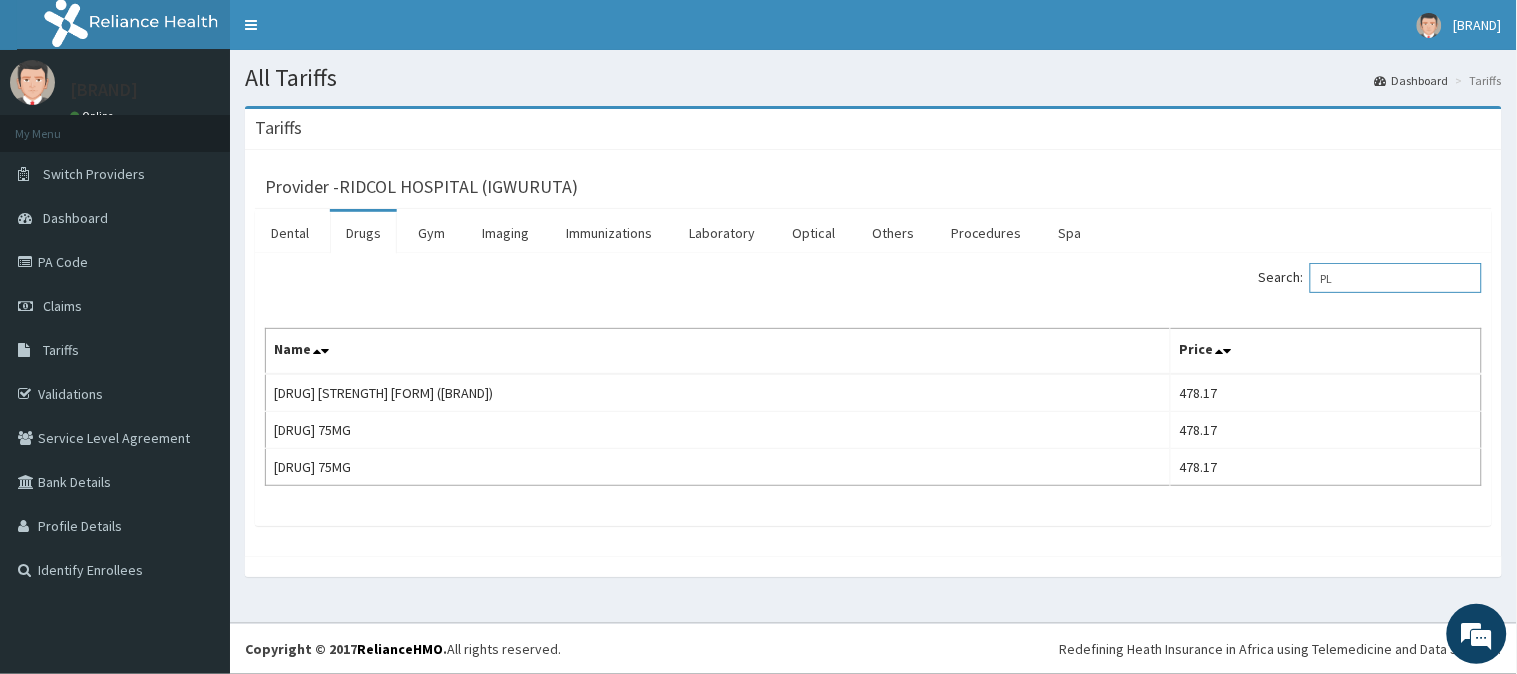 type on "P" 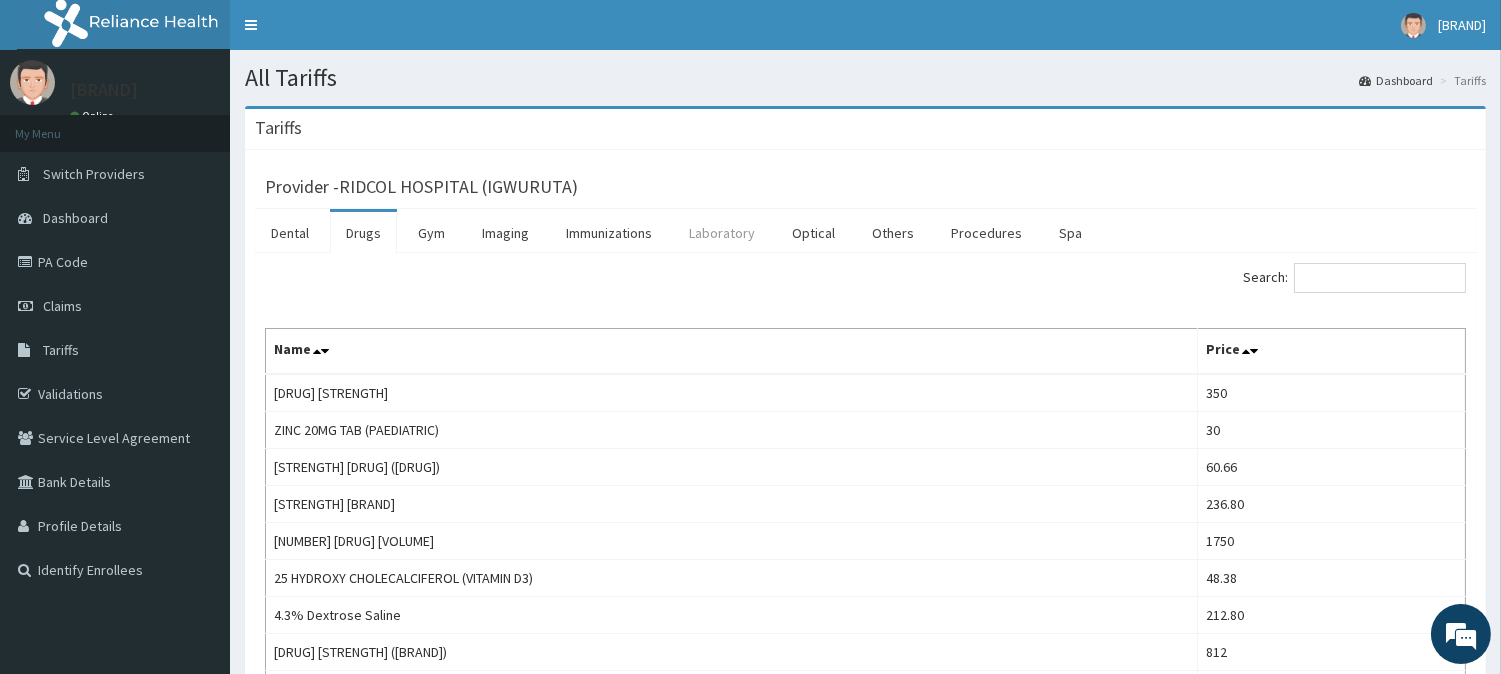 click on "Laboratory" at bounding box center [722, 233] 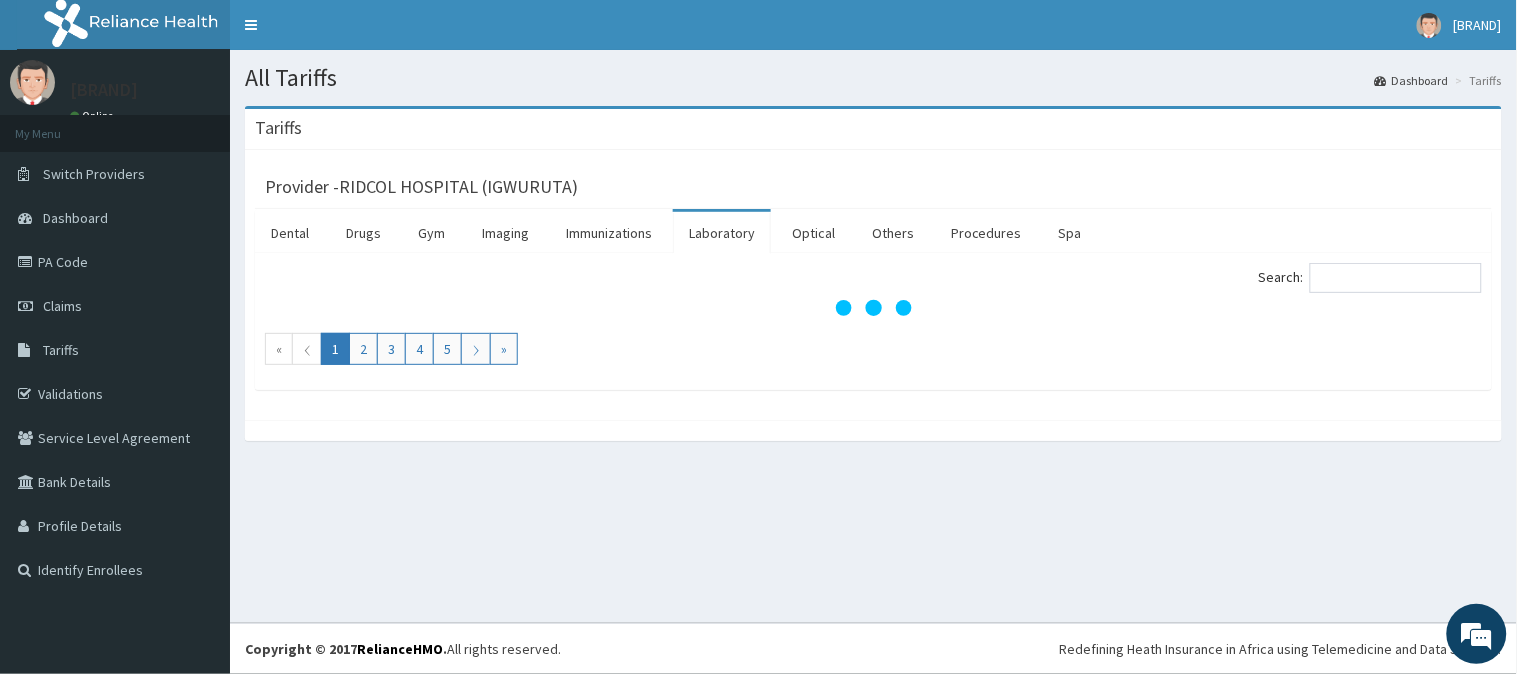 click on "Search: « ⟨ 1 2 3 4 5 ⟩ »" at bounding box center (873, 321) 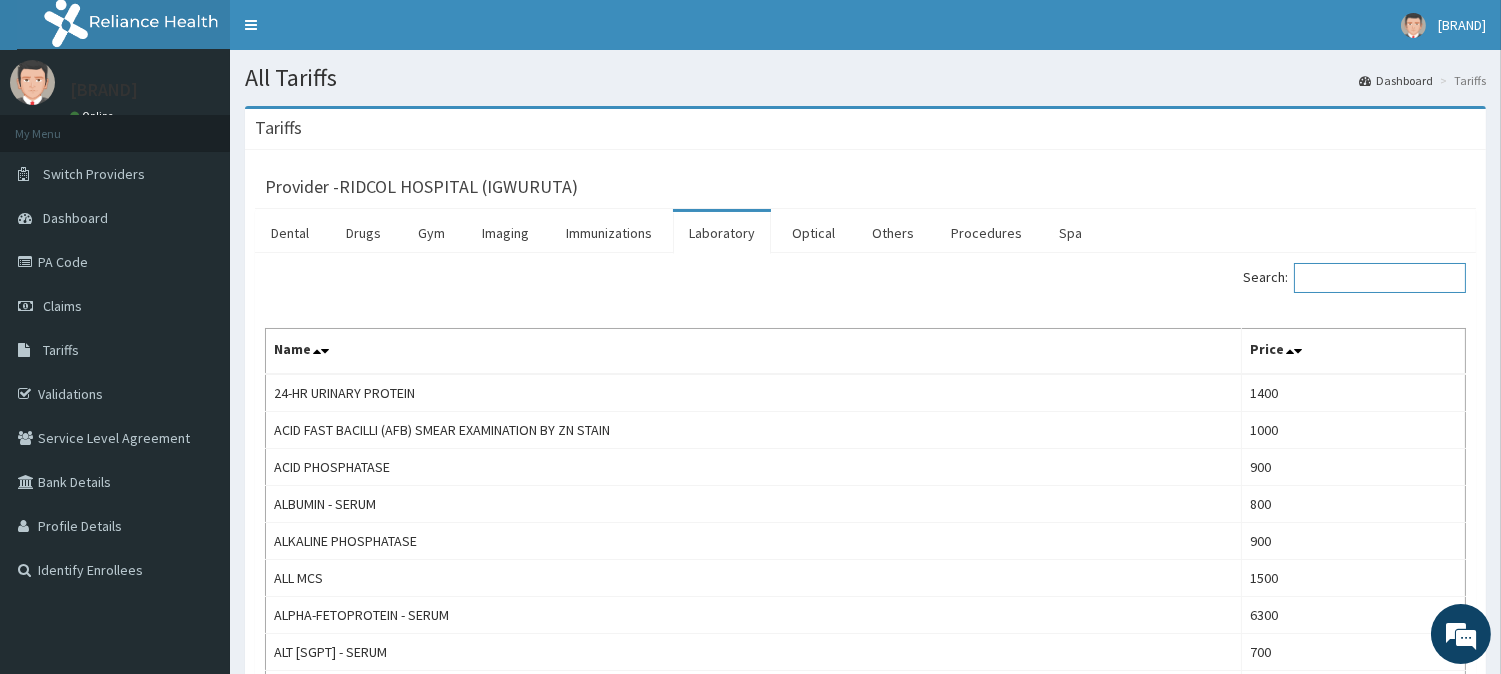 click on "Search:" at bounding box center (1380, 278) 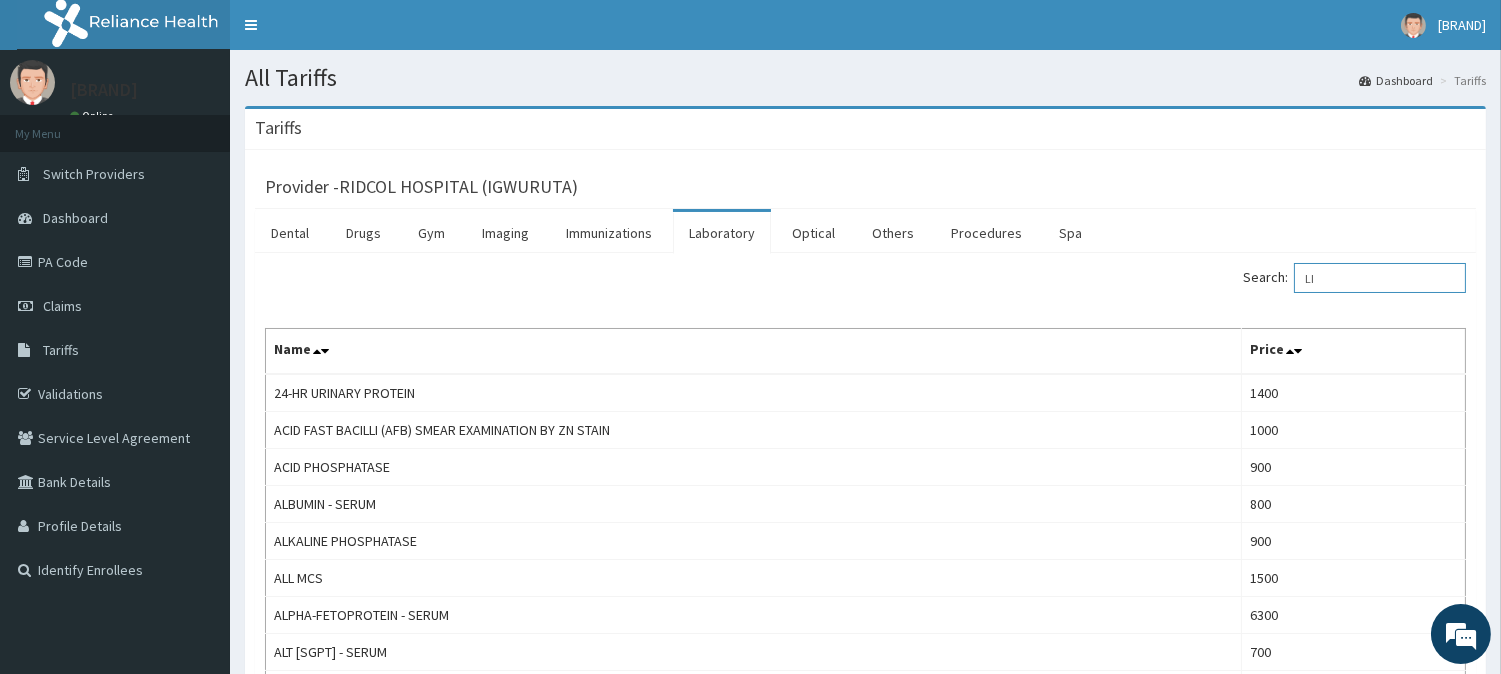 type on "LIP" 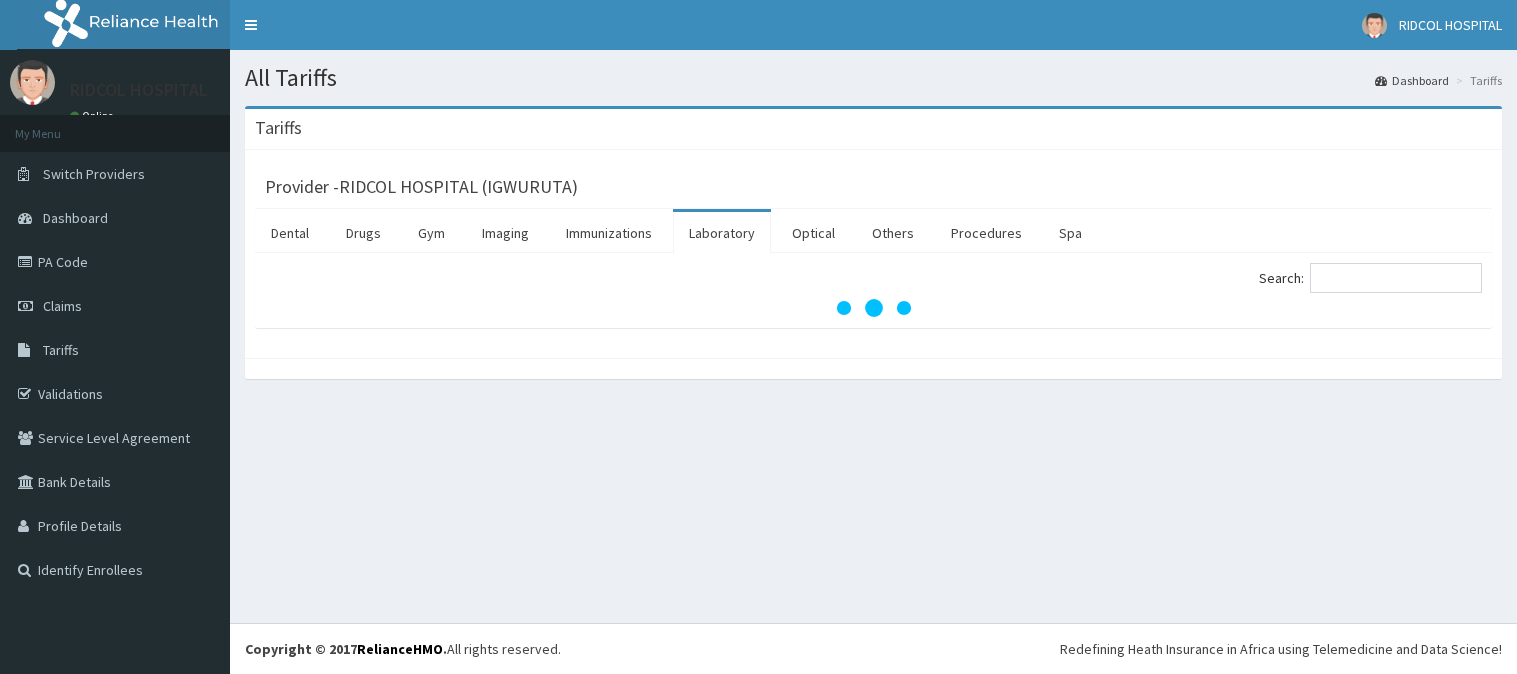 scroll, scrollTop: 0, scrollLeft: 0, axis: both 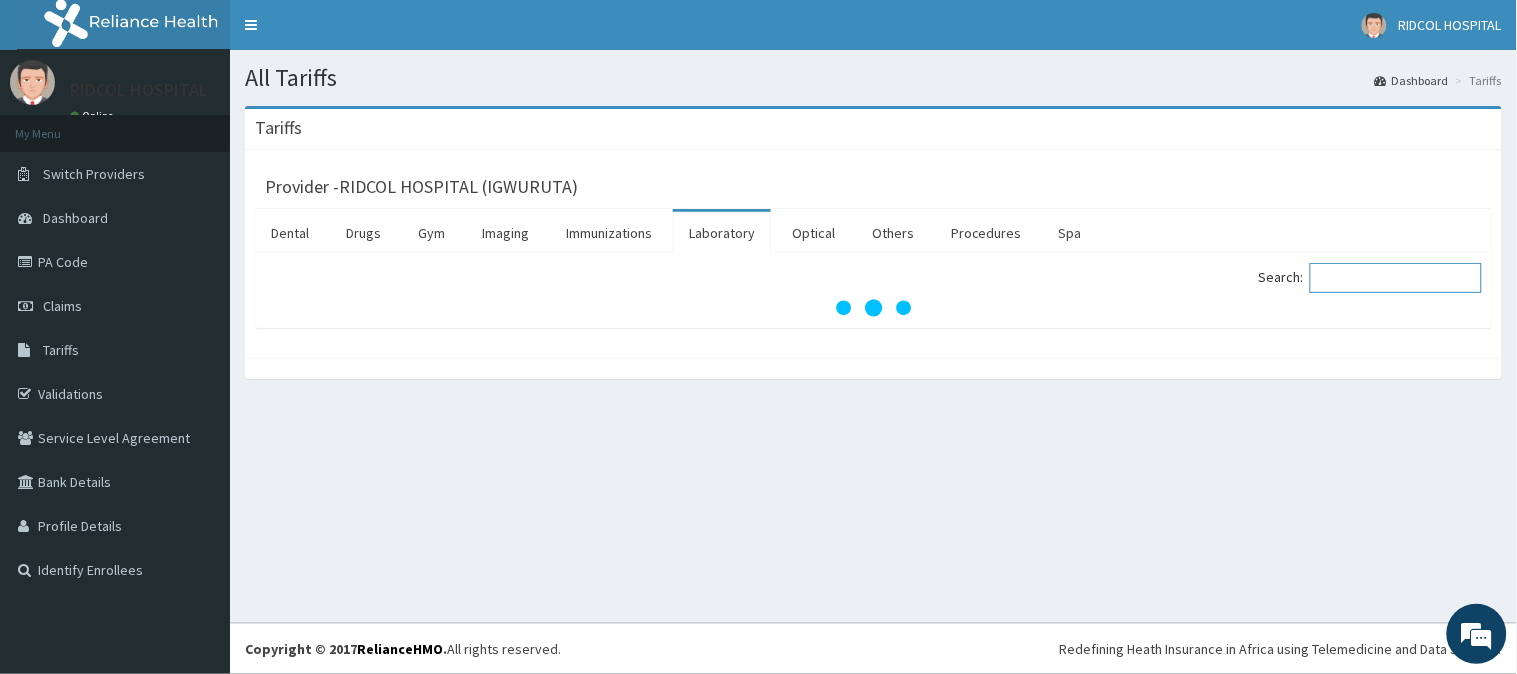 click on "Search:" at bounding box center [1396, 278] 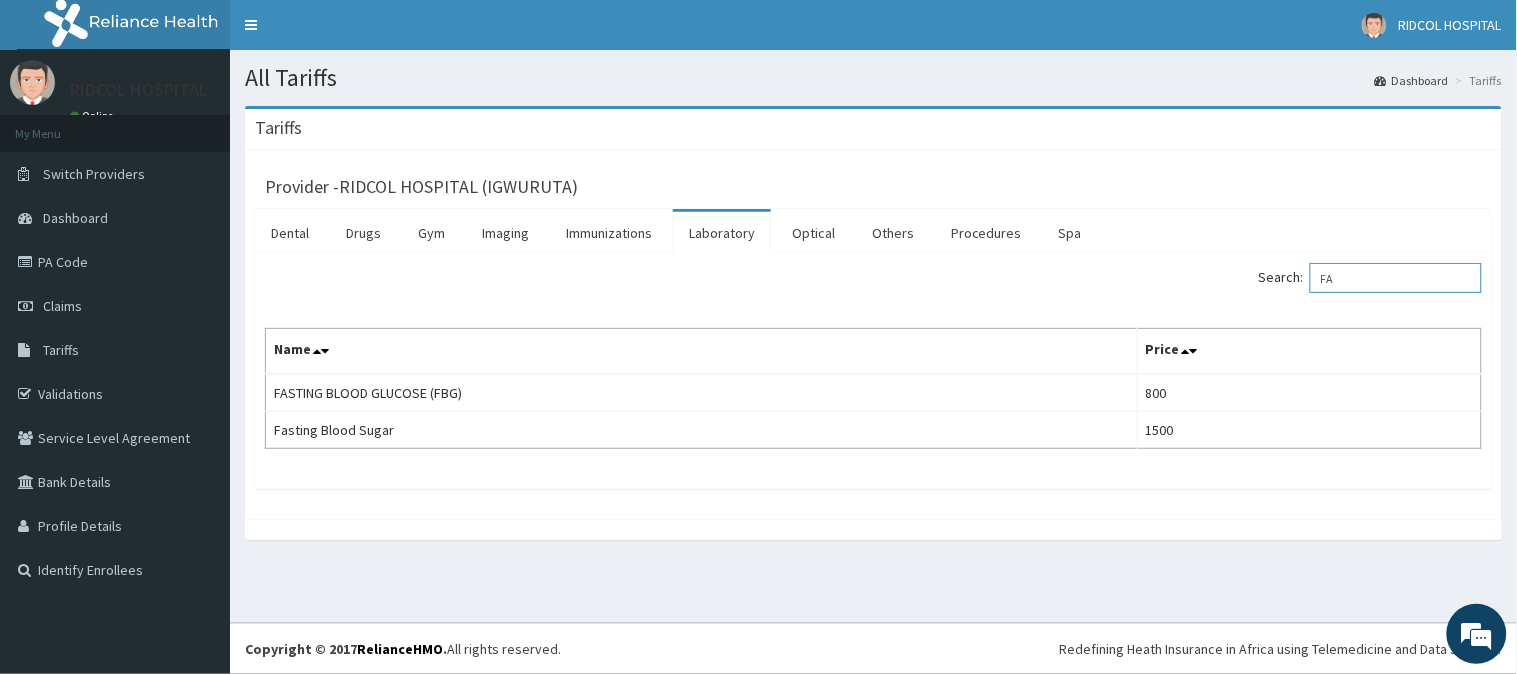 scroll, scrollTop: 0, scrollLeft: 0, axis: both 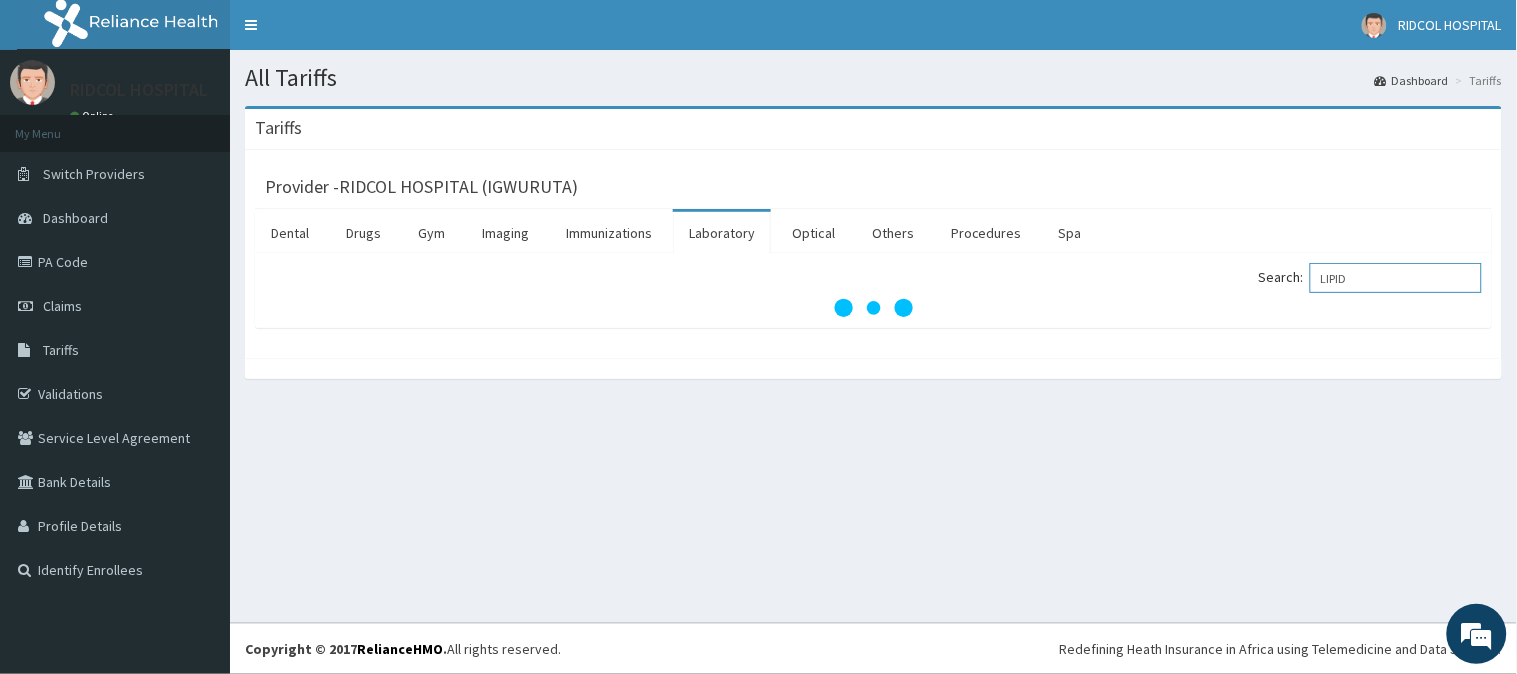 type on "LIPID" 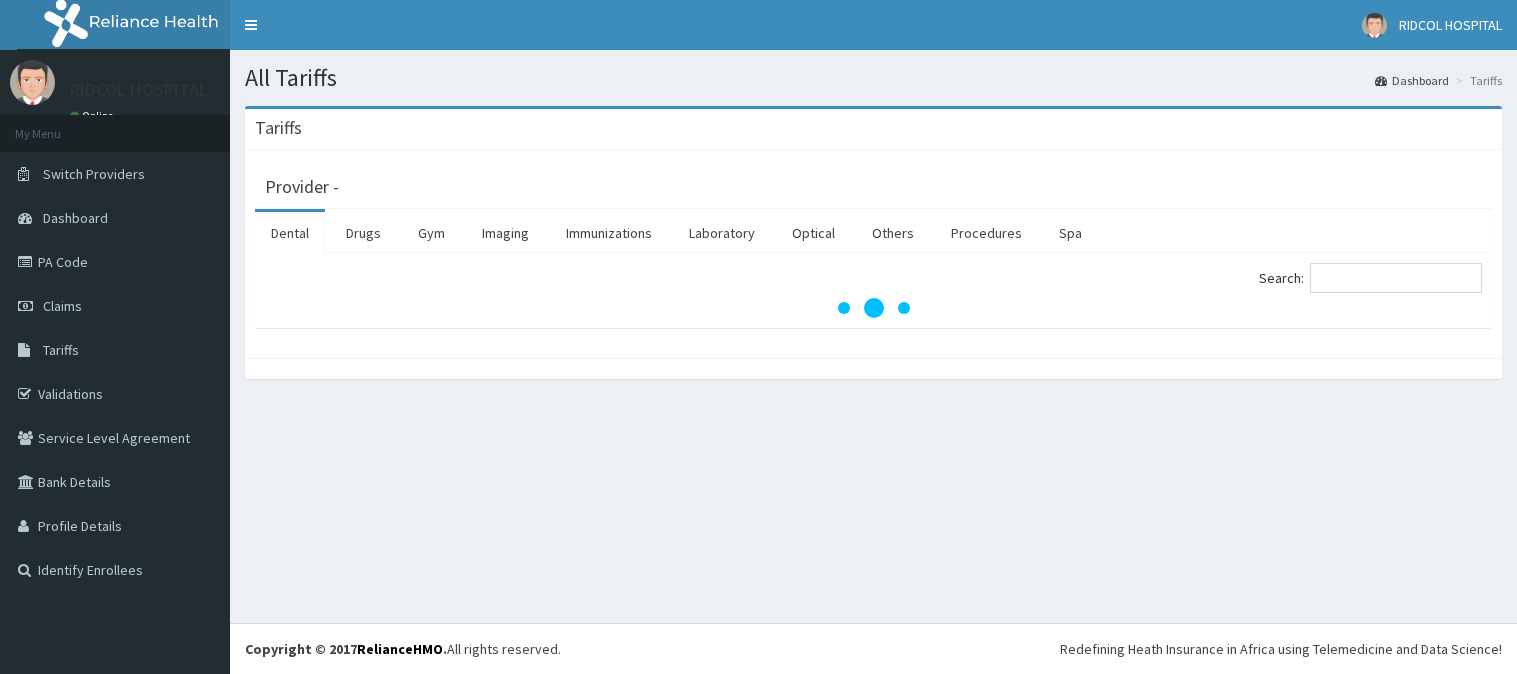 scroll, scrollTop: 0, scrollLeft: 0, axis: both 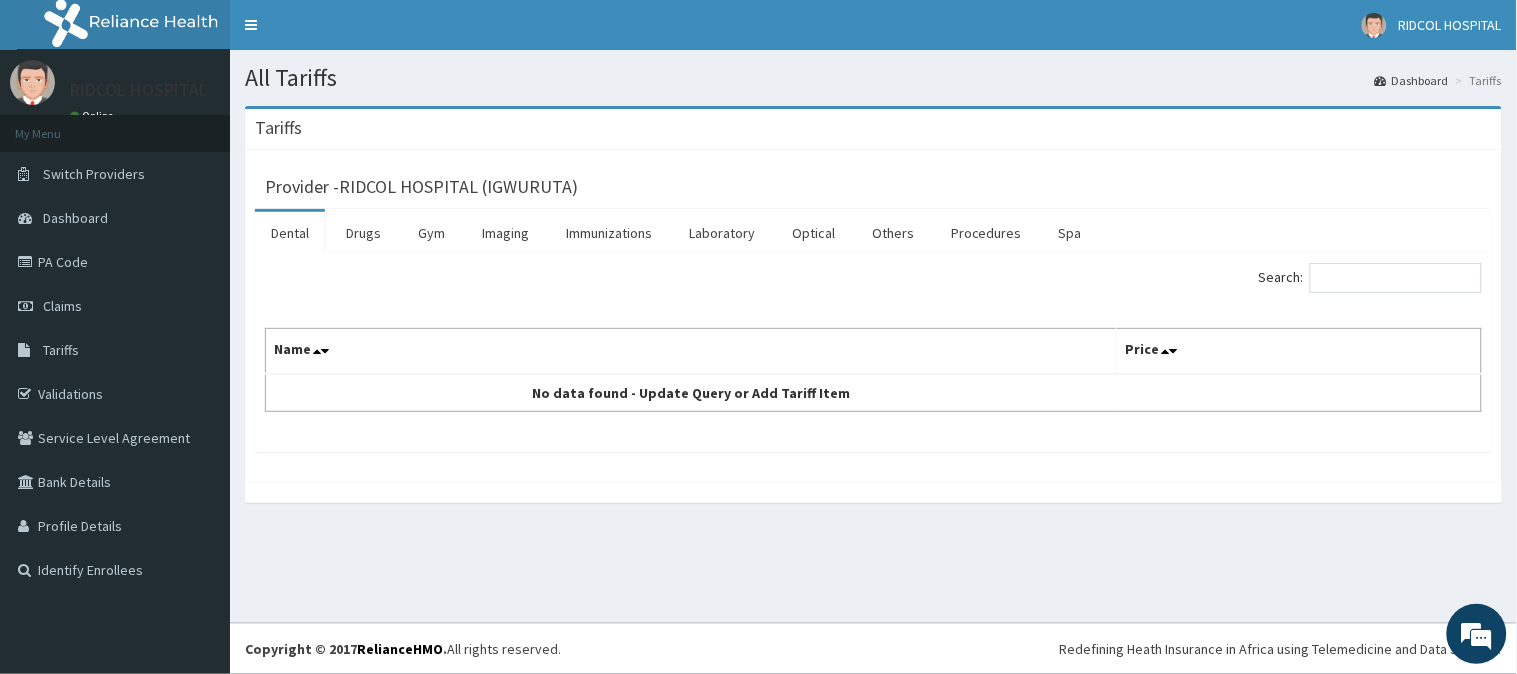 click on "Search: Name Price No data found - Update Query or Add Tariff Item" at bounding box center [873, 352] 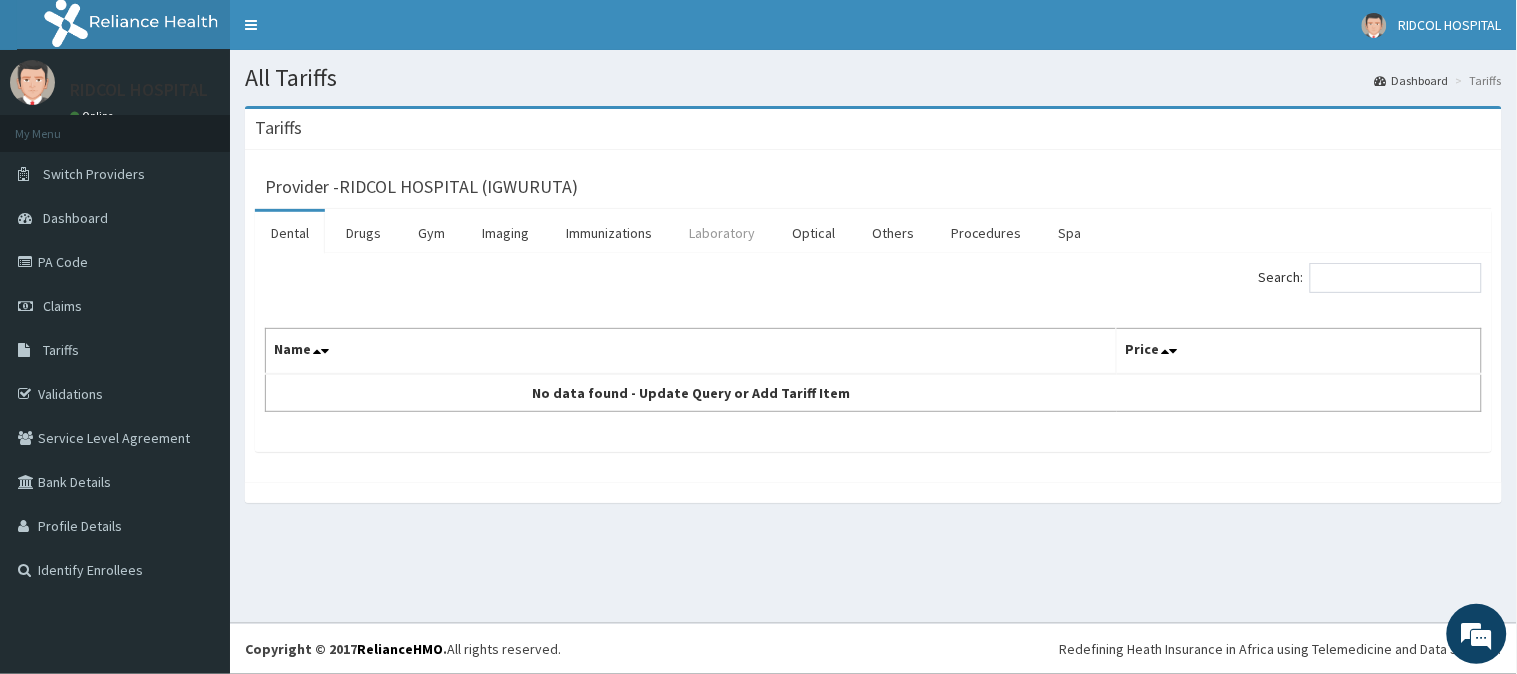 click on "Laboratory" at bounding box center [722, 233] 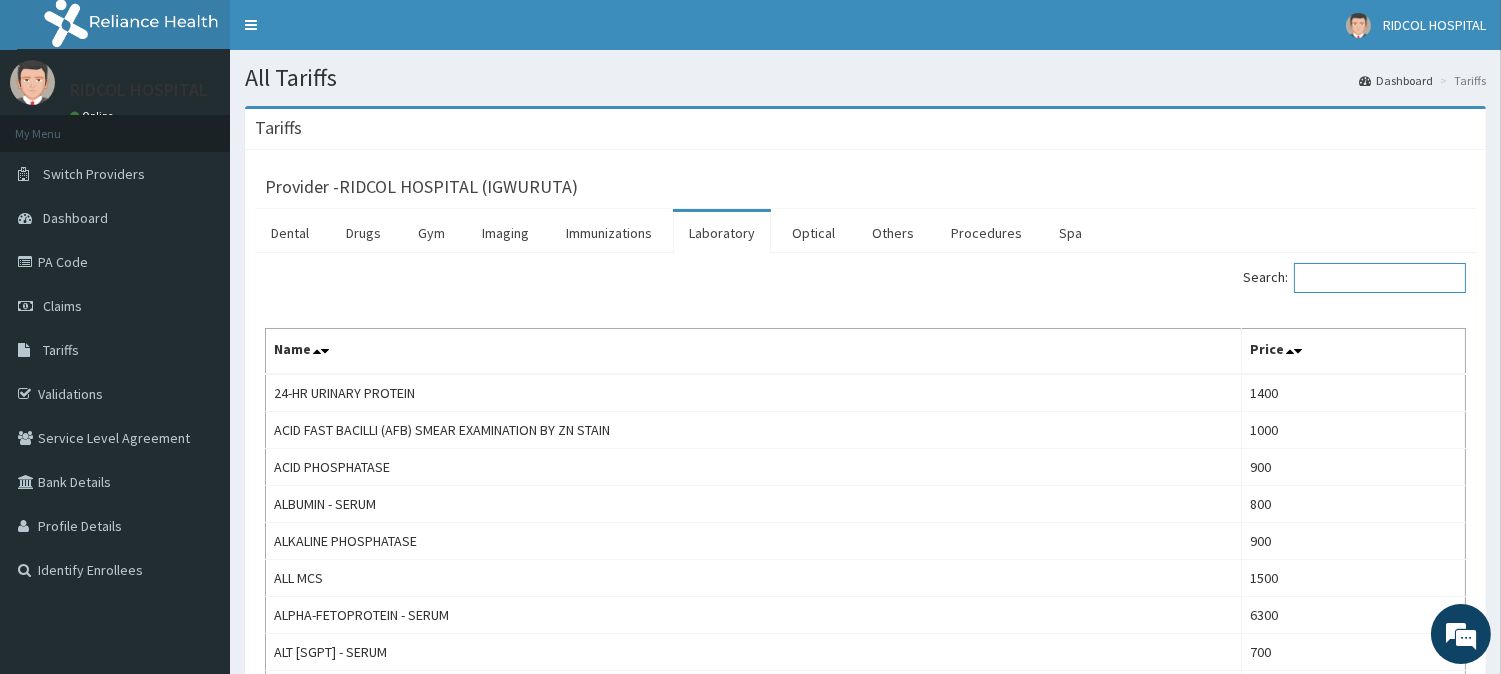 click on "Search:" at bounding box center [1380, 278] 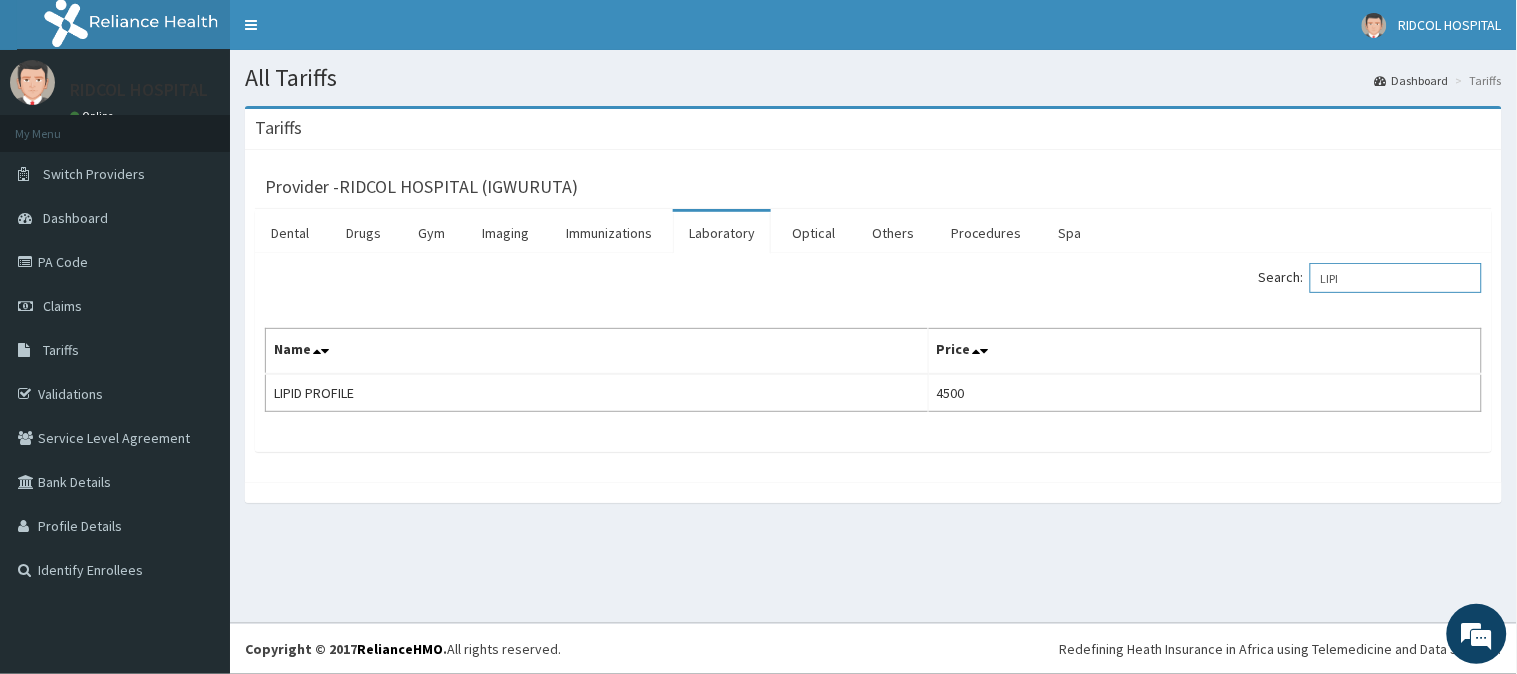 scroll, scrollTop: 0, scrollLeft: 0, axis: both 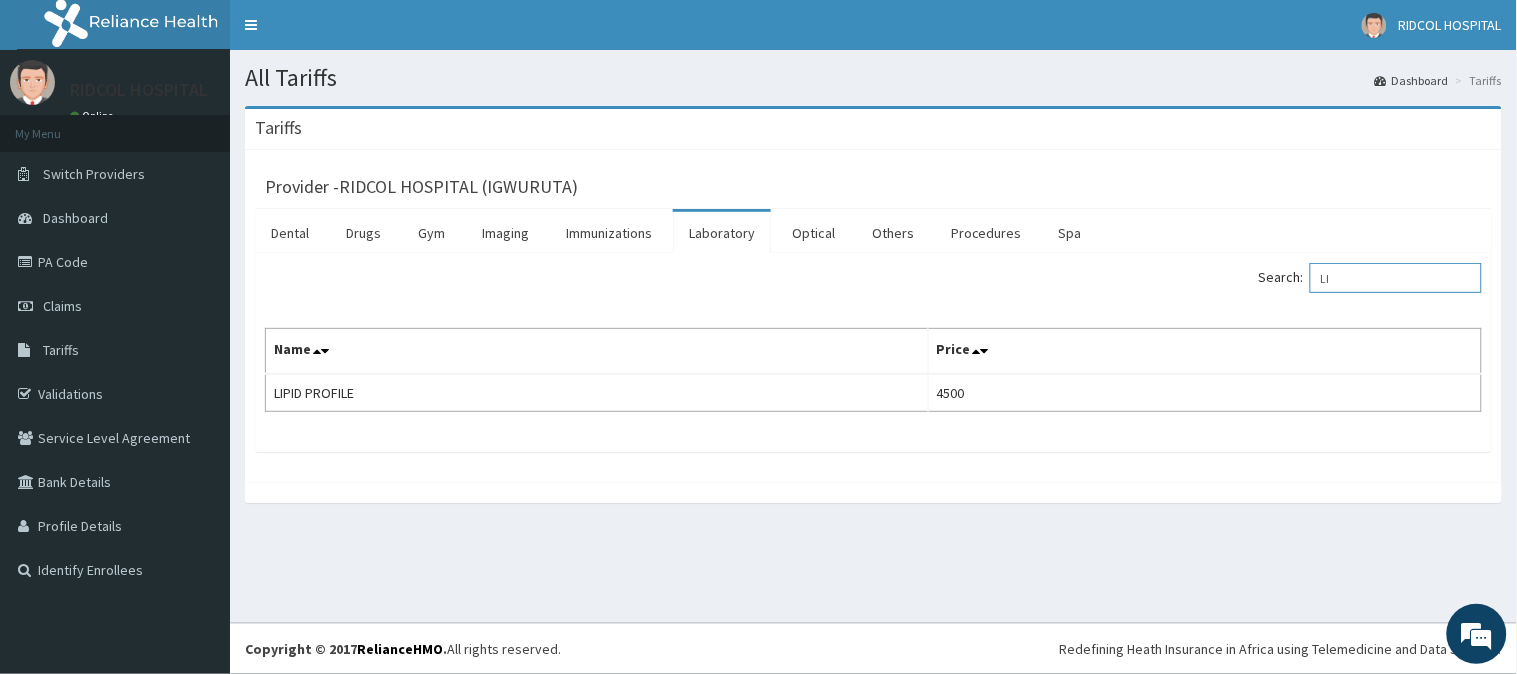 type on "L" 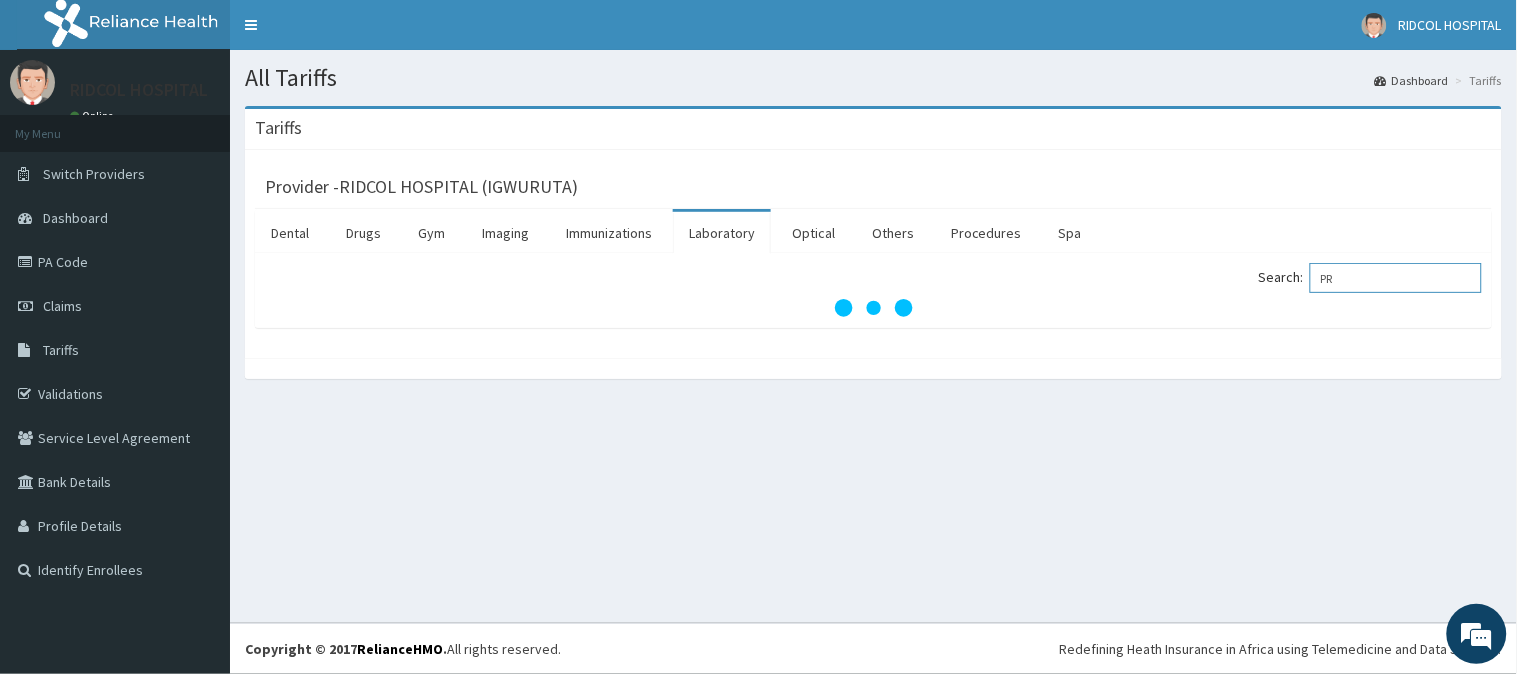 type on "P" 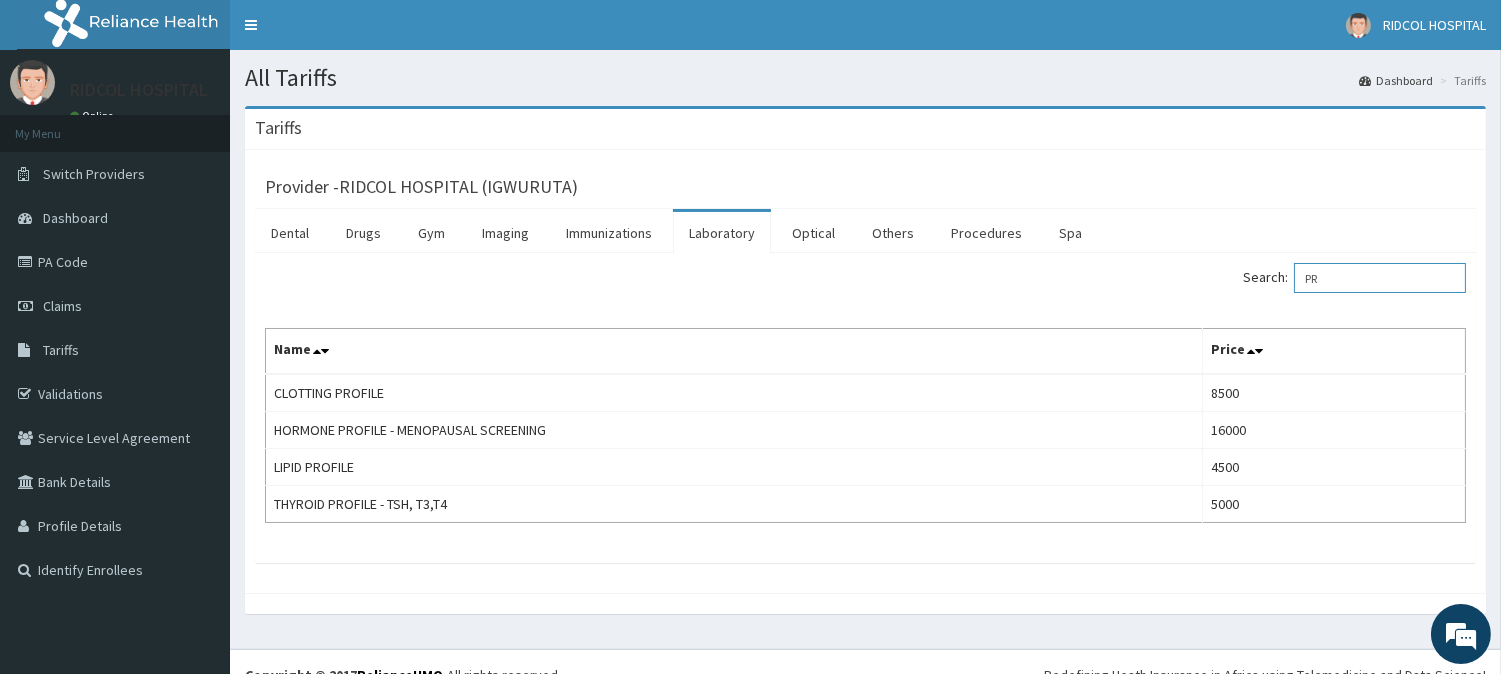 type on "P" 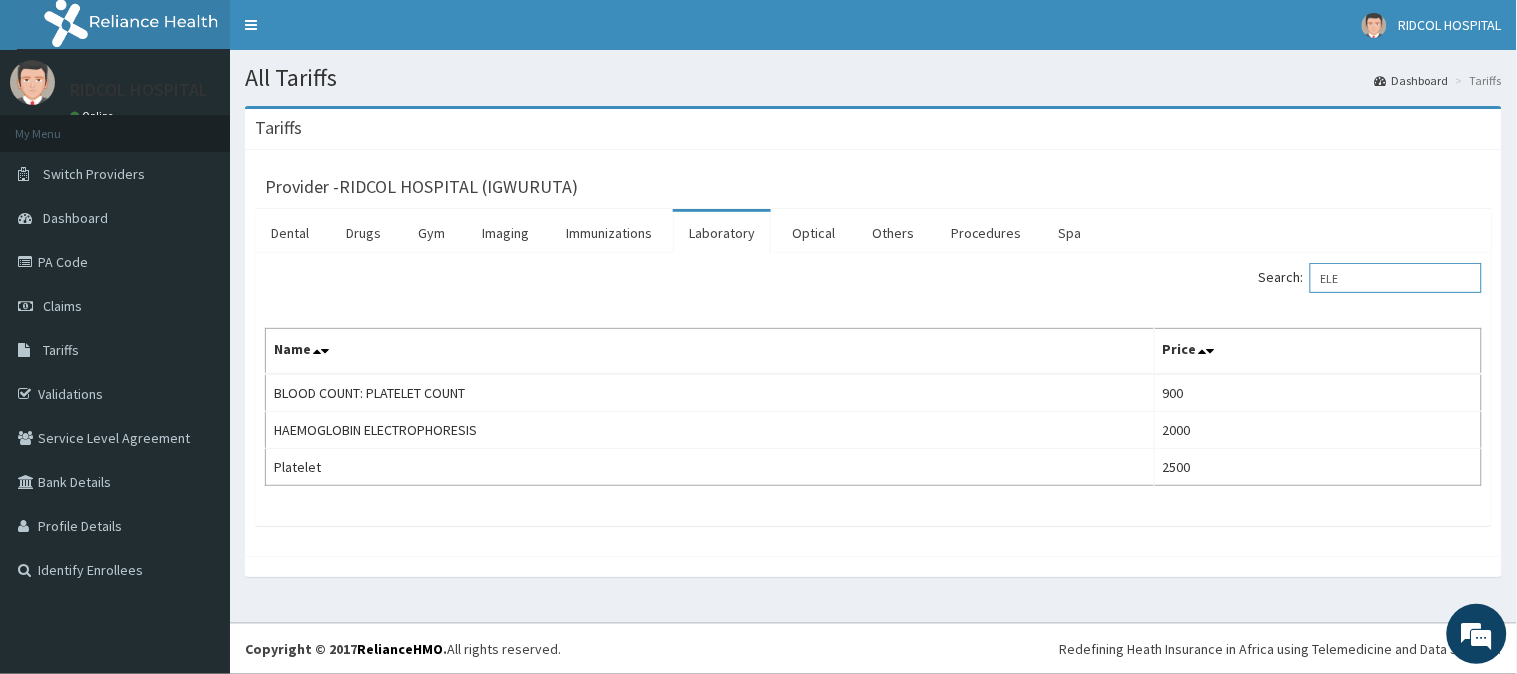 type on "ELE" 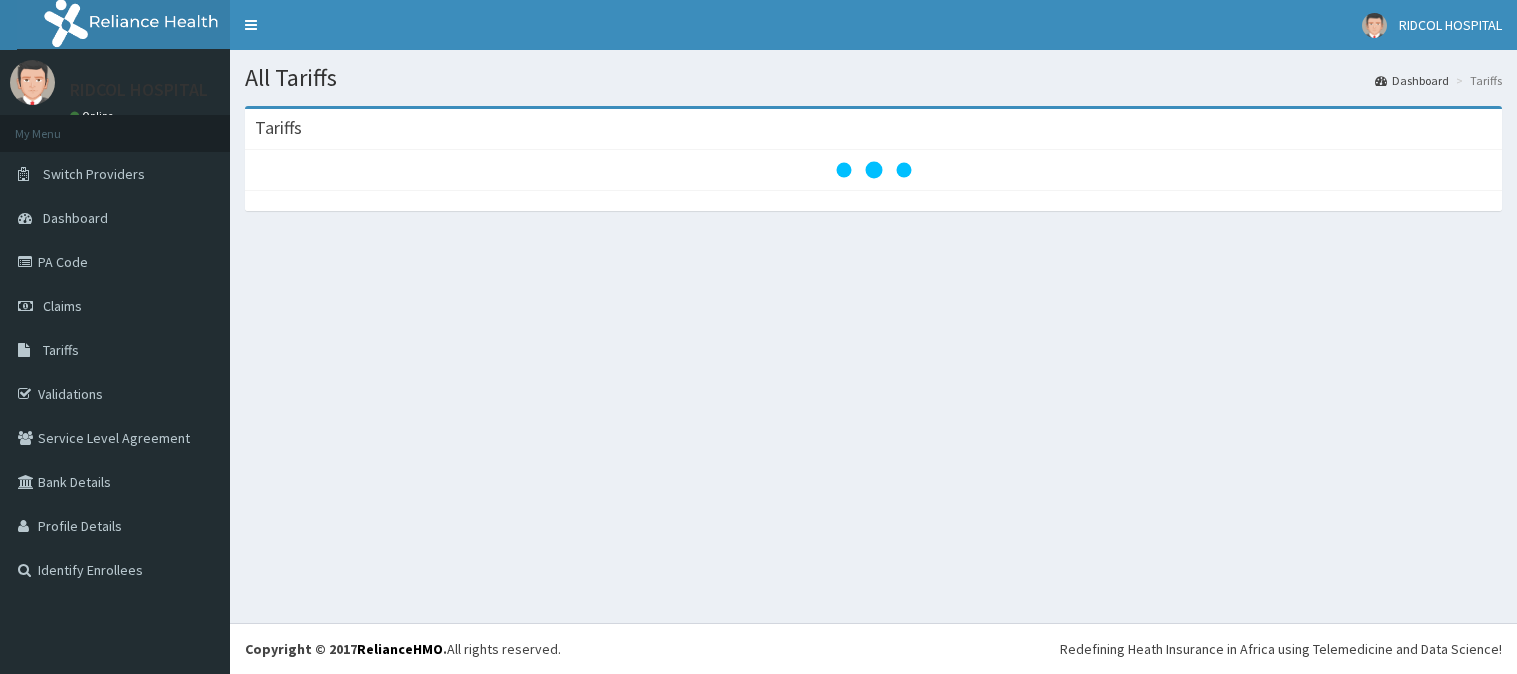 scroll, scrollTop: 0, scrollLeft: 0, axis: both 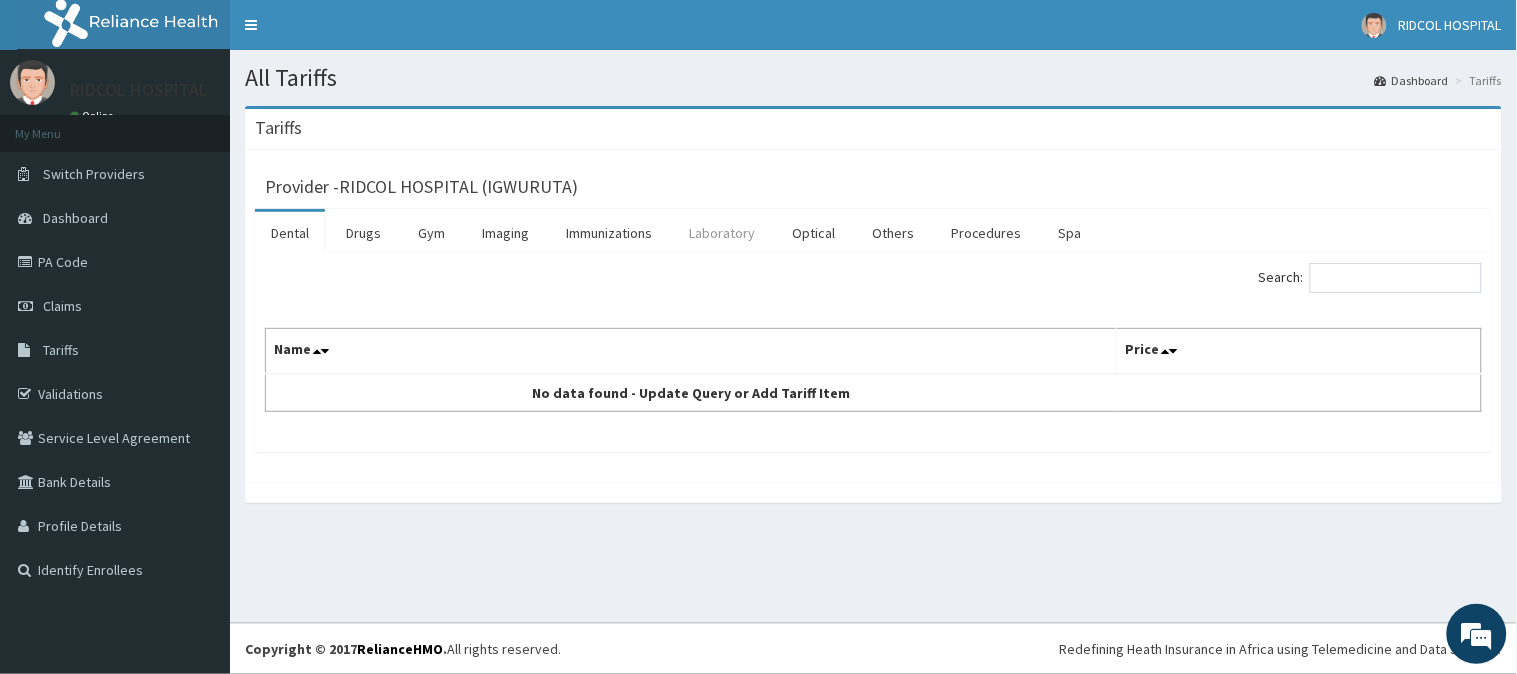 click on "Laboratory" at bounding box center (722, 233) 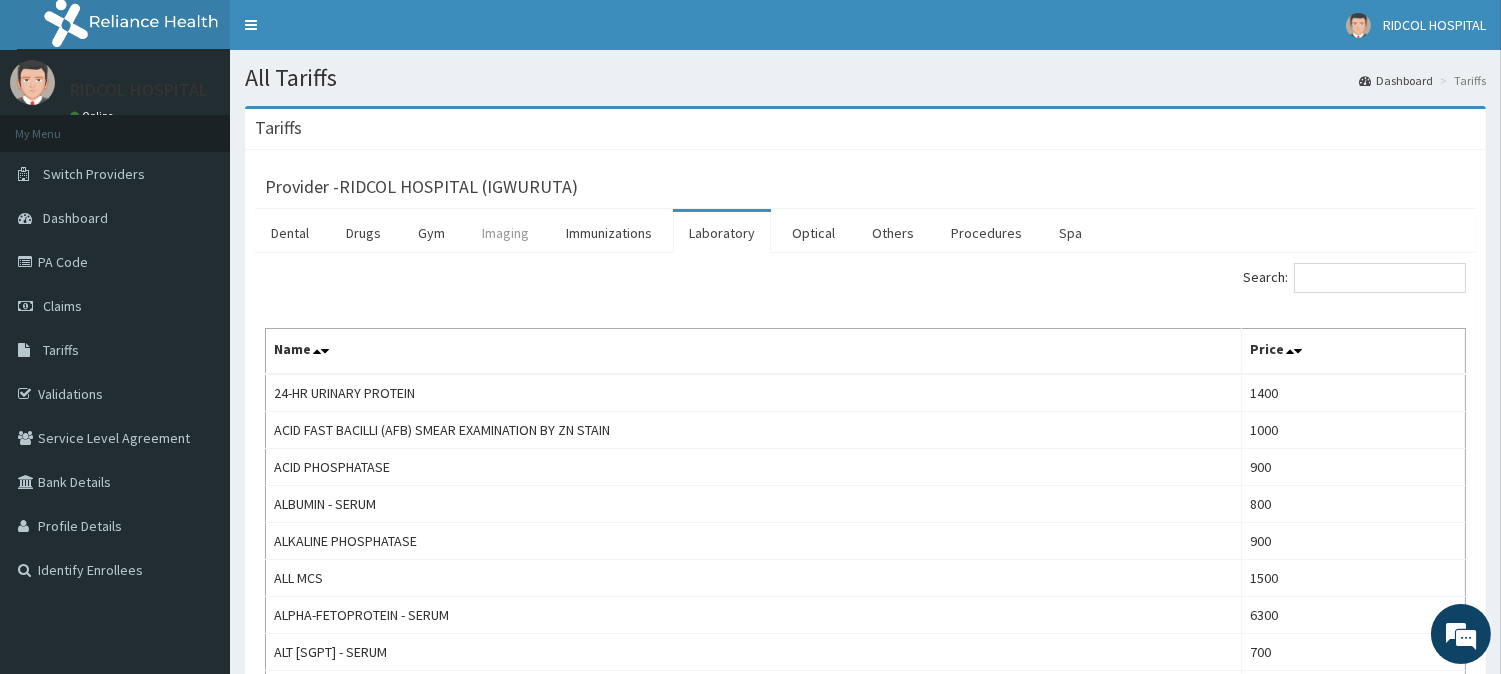click on "Imaging" at bounding box center (505, 233) 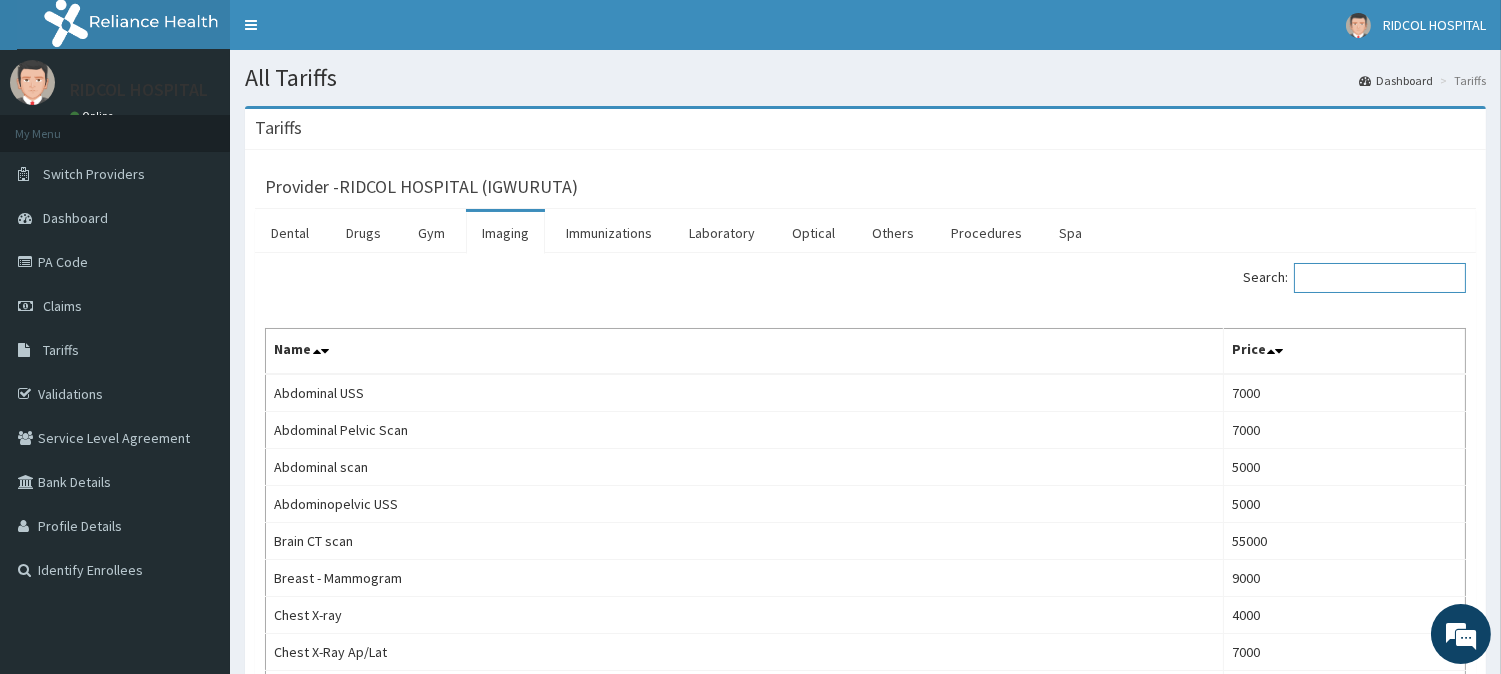 click on "Search:" at bounding box center [1380, 278] 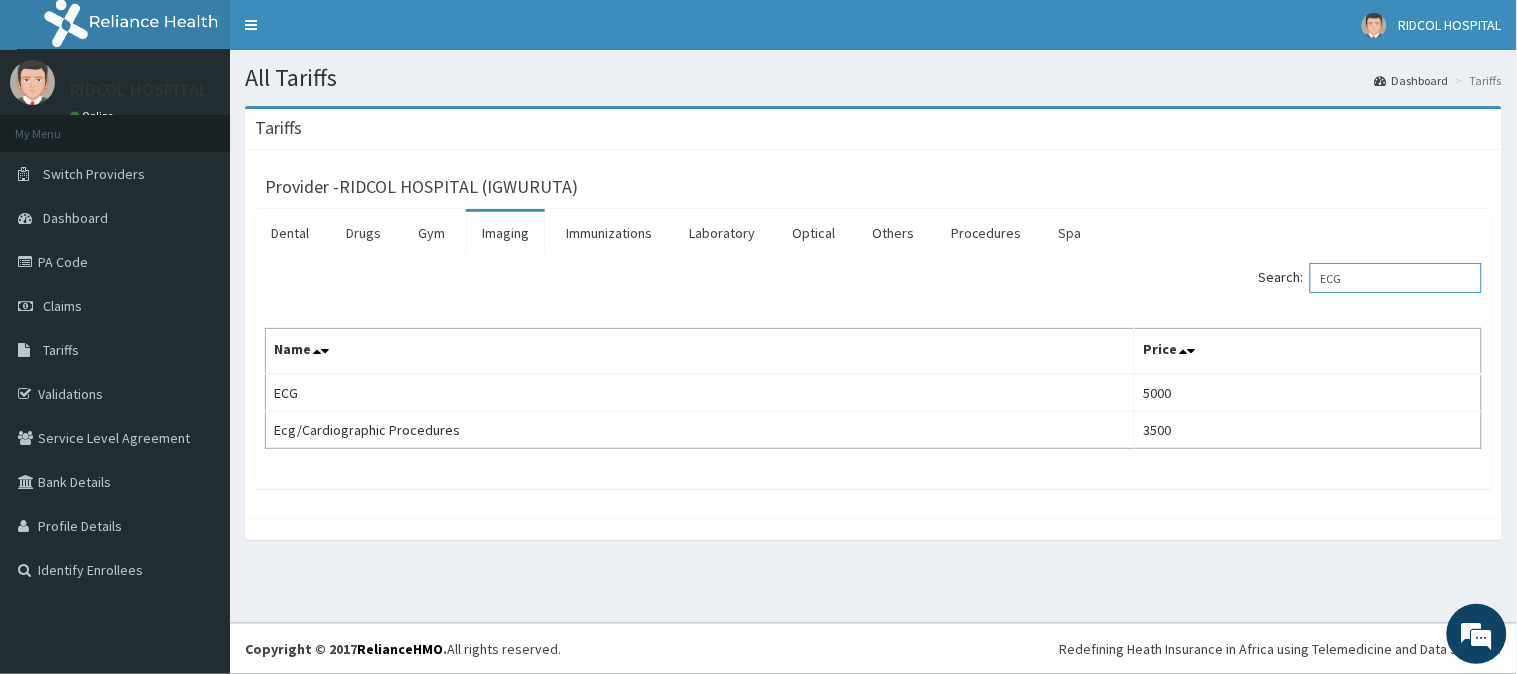 type on "ECG" 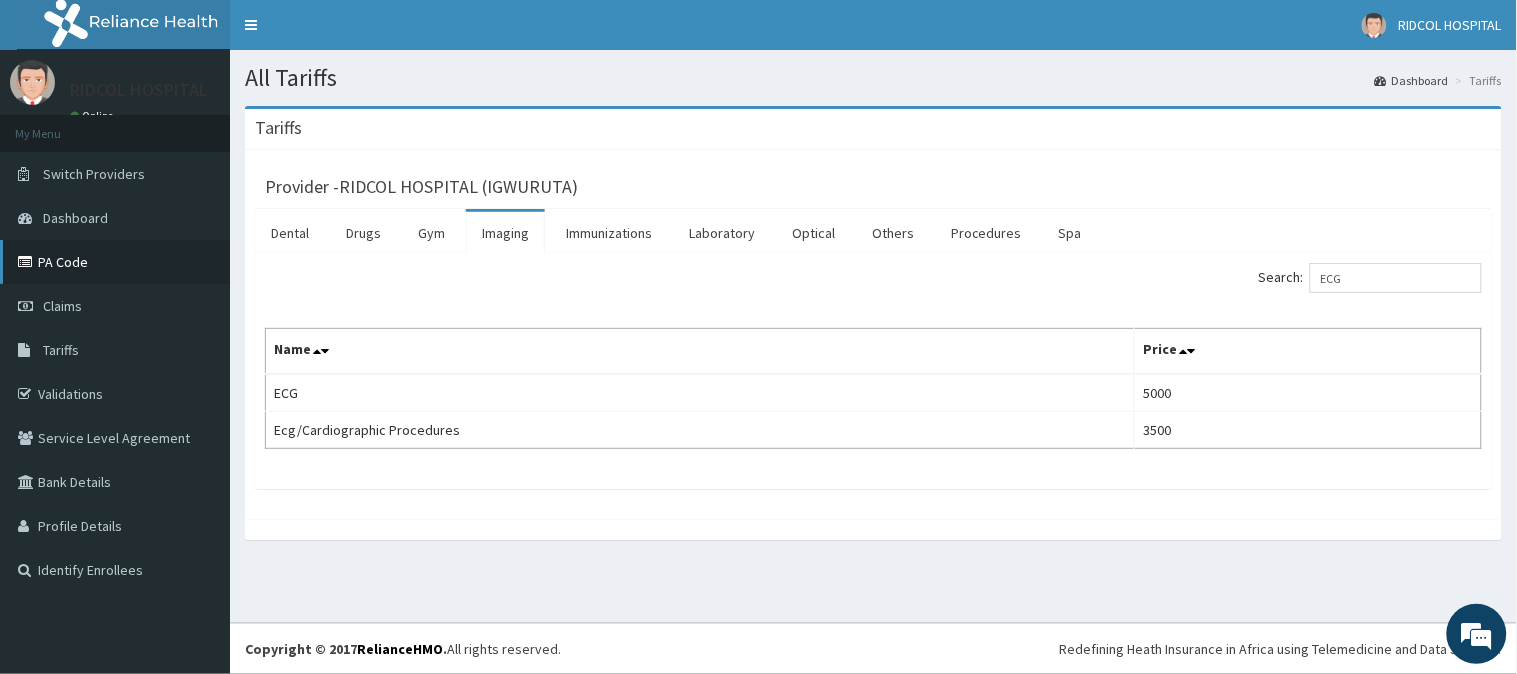 click on "PA Code" at bounding box center (115, 262) 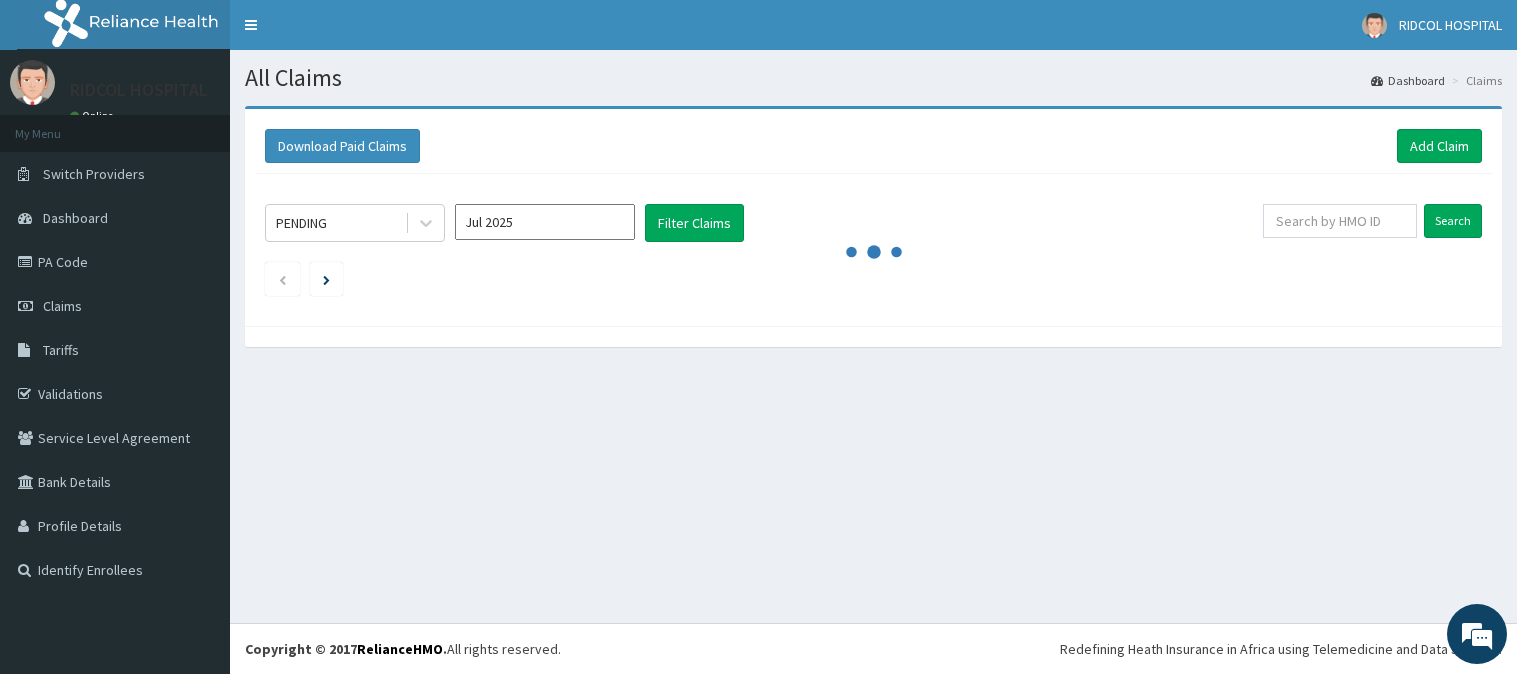 scroll, scrollTop: 0, scrollLeft: 0, axis: both 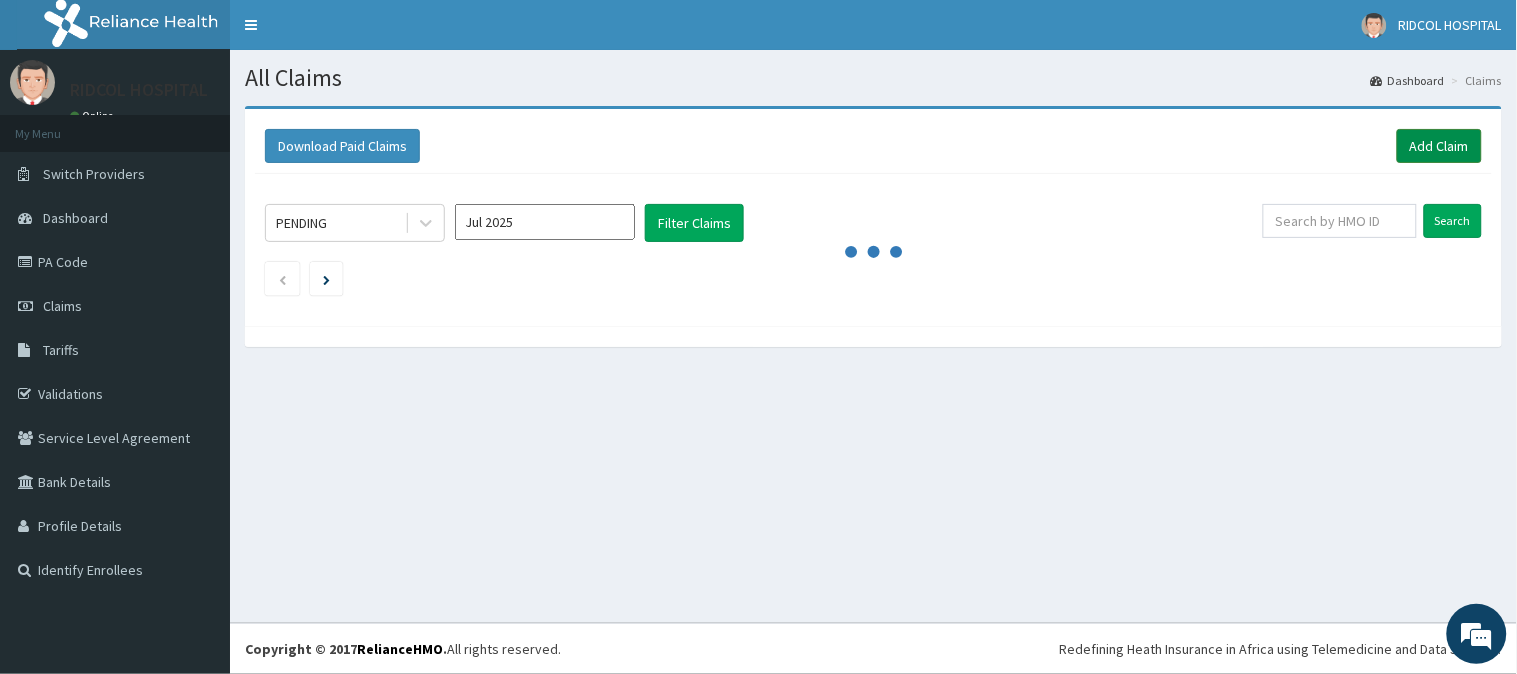 click on "Add Claim" at bounding box center (1439, 146) 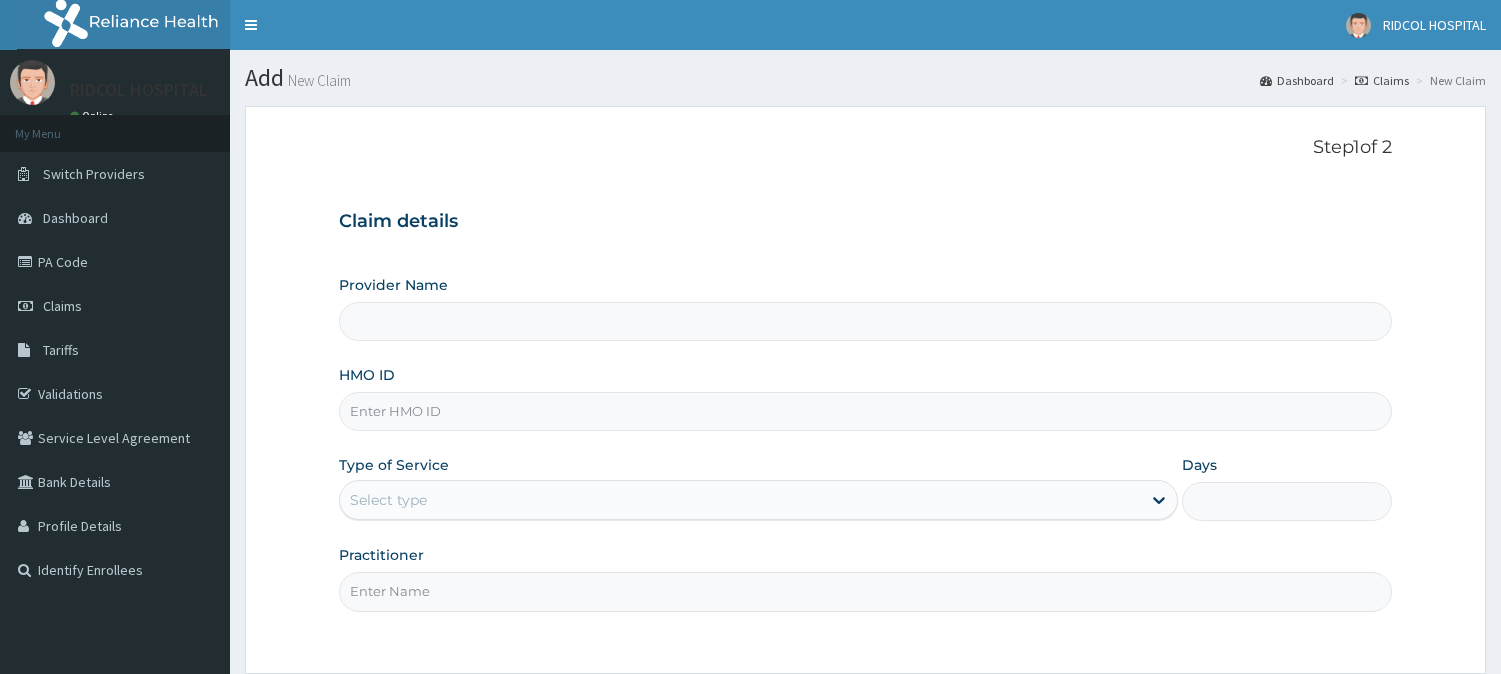 scroll, scrollTop: 0, scrollLeft: 0, axis: both 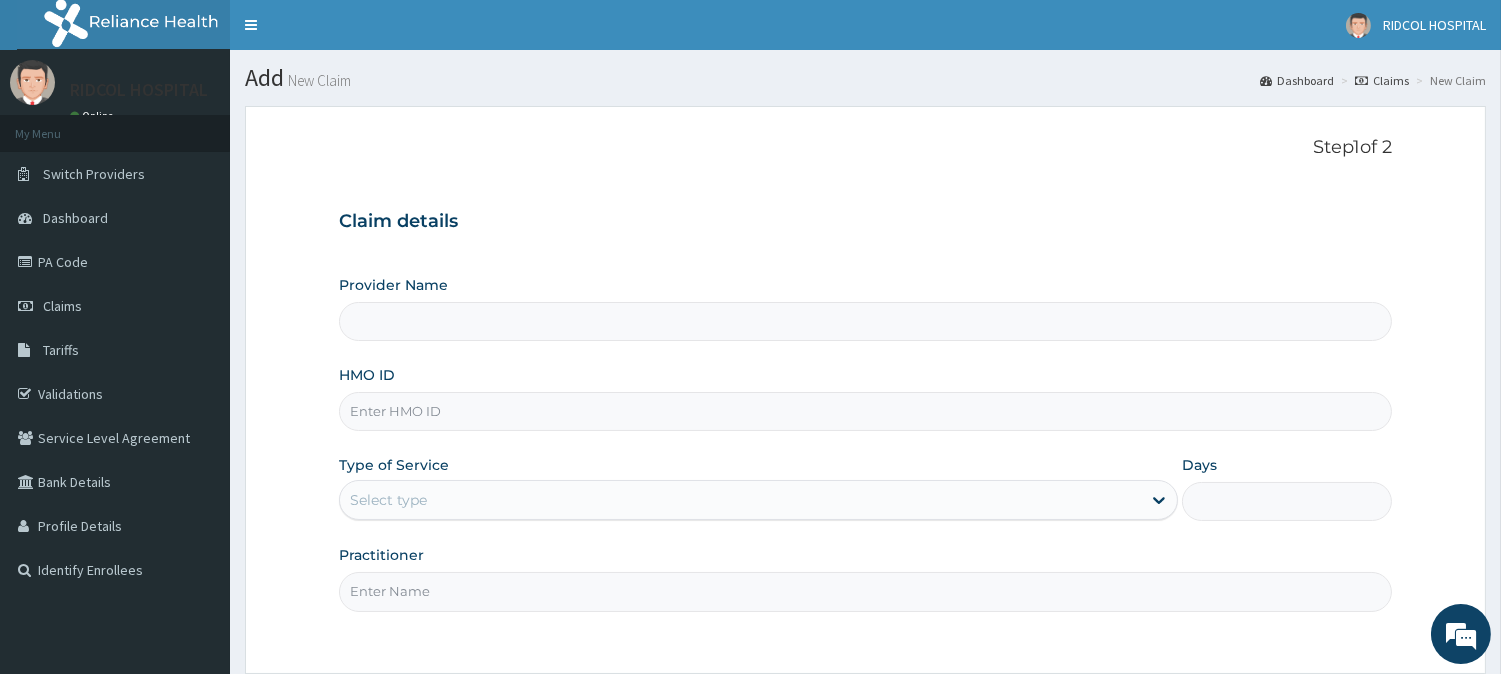 click on "HMO ID" at bounding box center (865, 411) 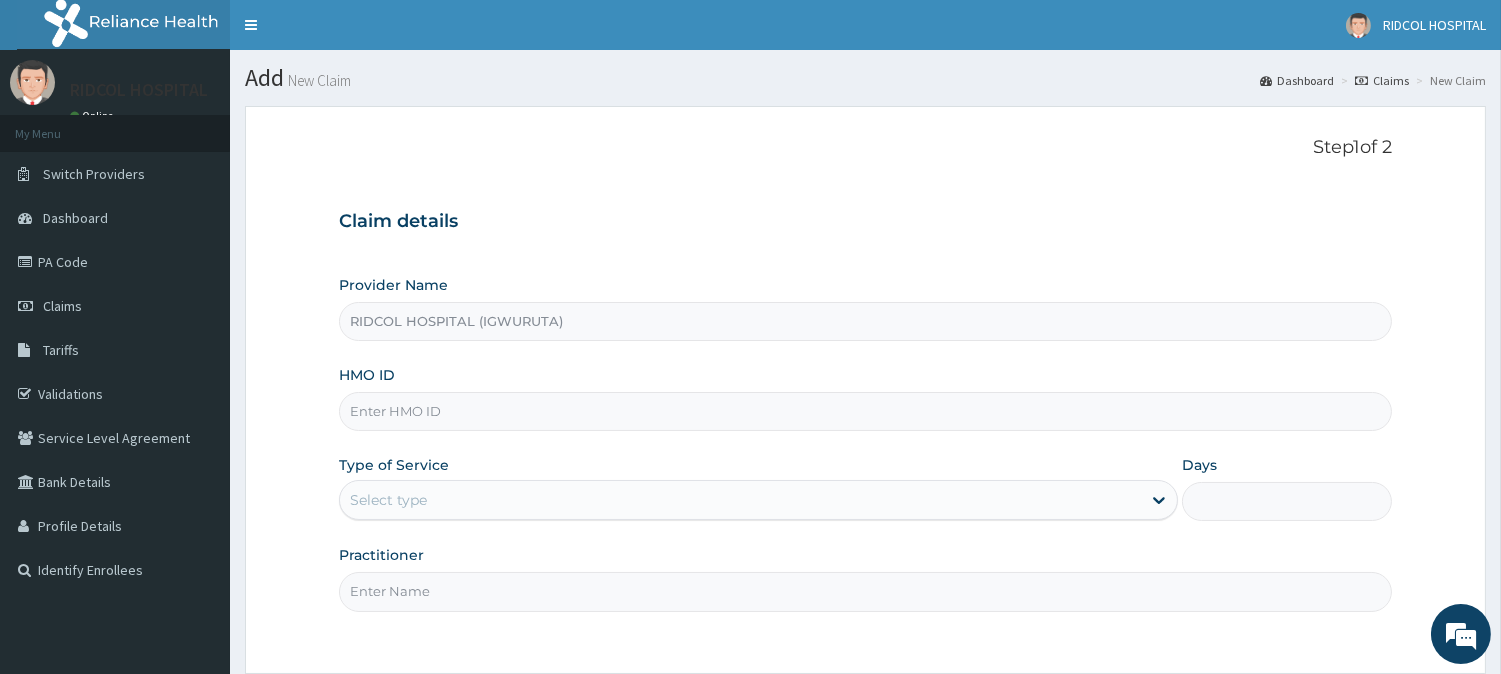 scroll, scrollTop: 0, scrollLeft: 0, axis: both 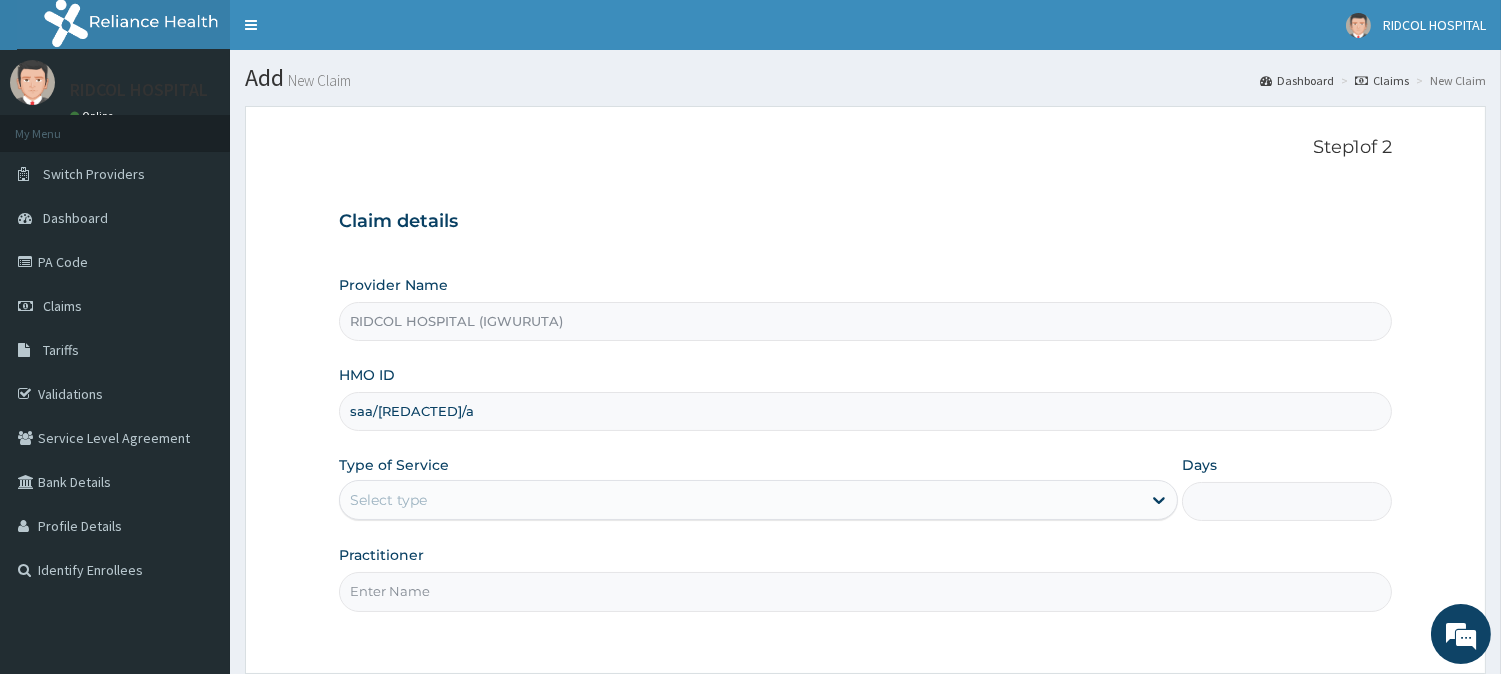 type on "saa/10013/a" 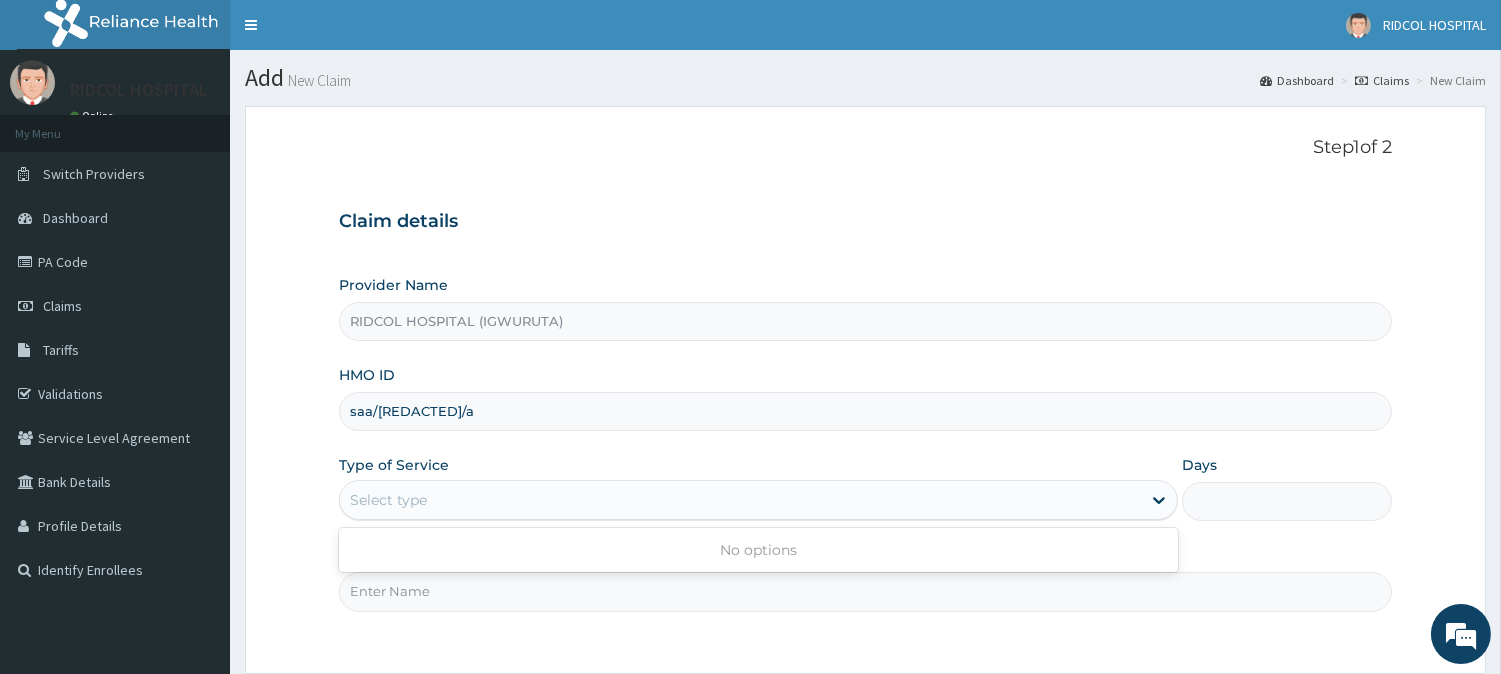 click on "Select type" at bounding box center (740, 500) 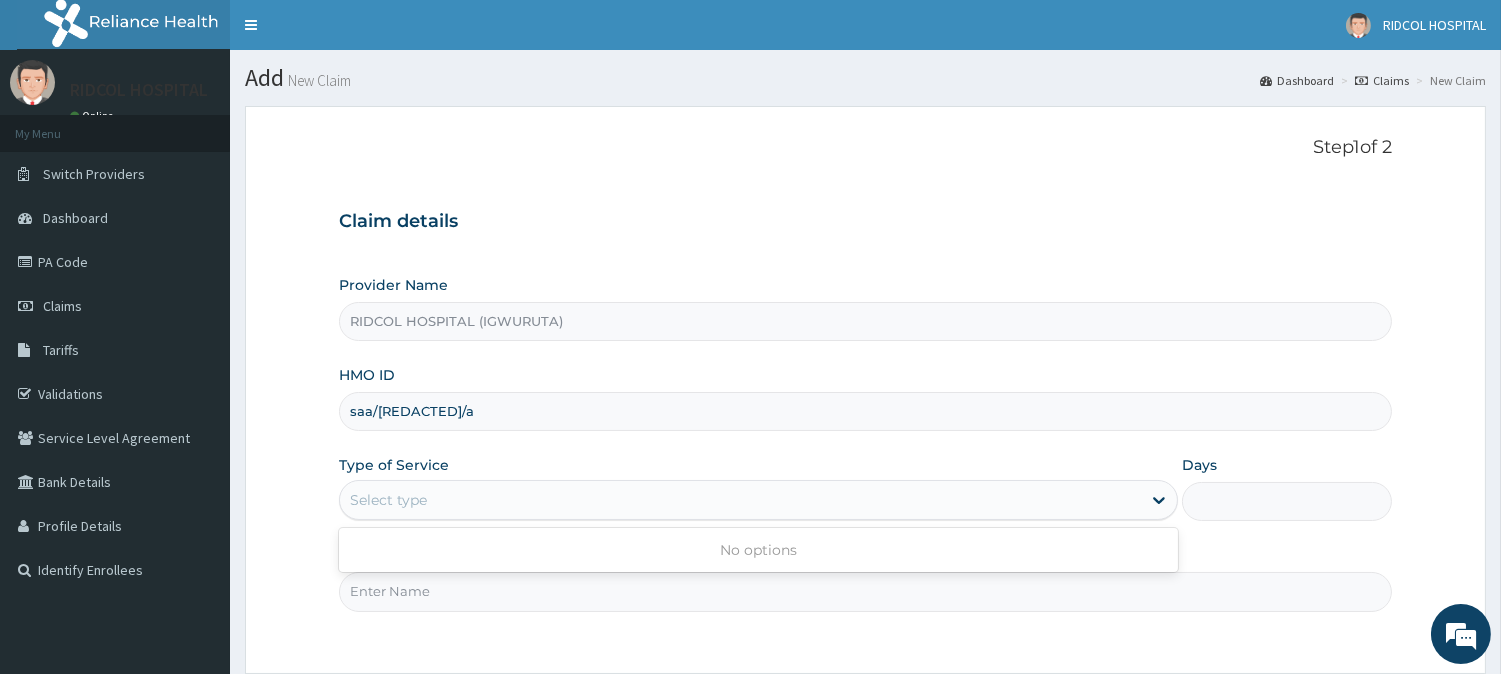 click on "Select type" at bounding box center (740, 500) 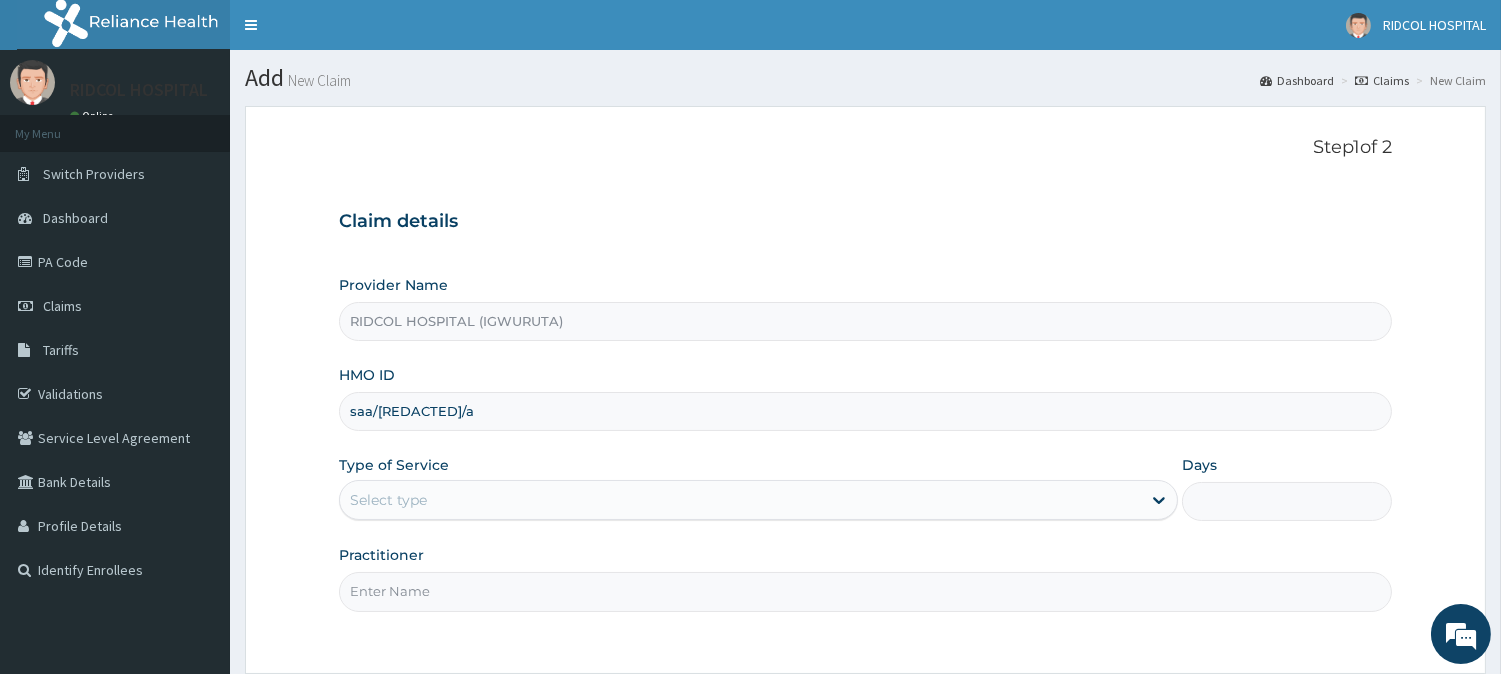 click on "Select type" at bounding box center [740, 500] 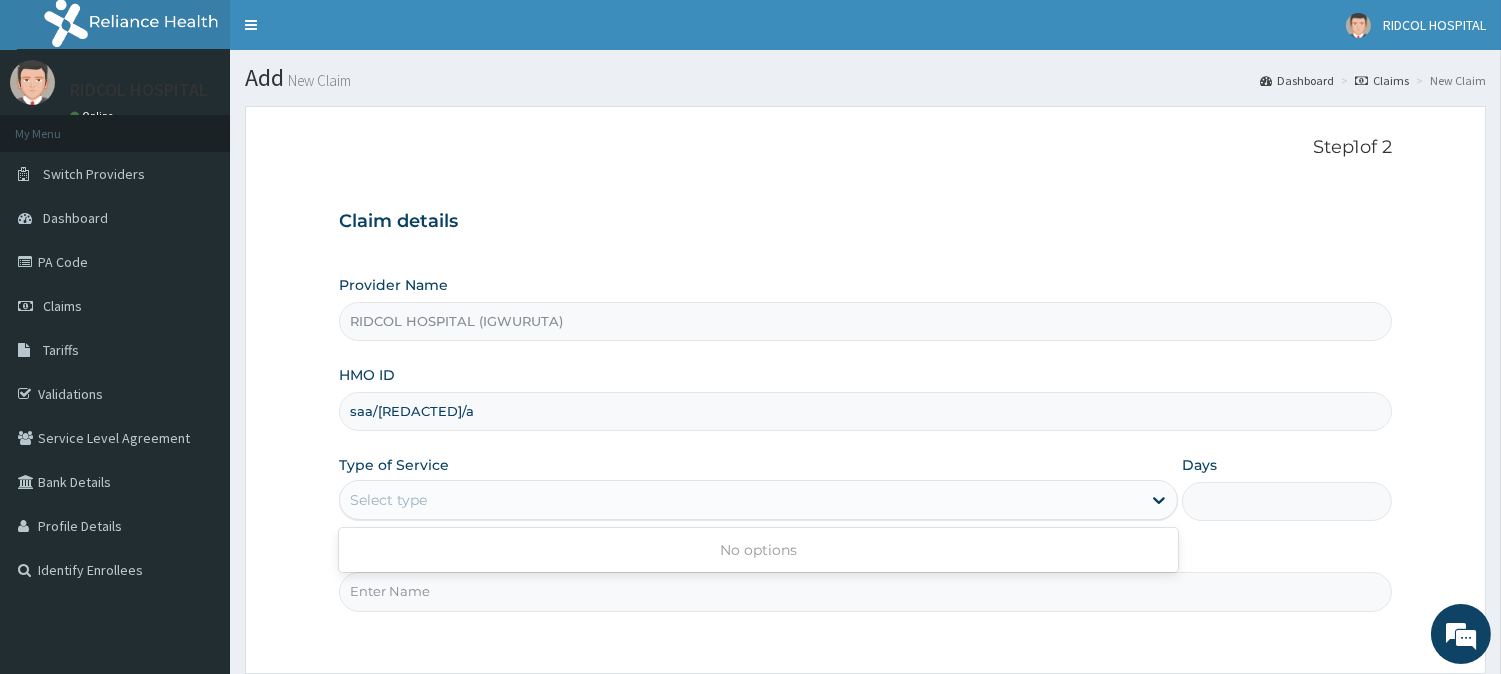 click on "No options" at bounding box center (758, 550) 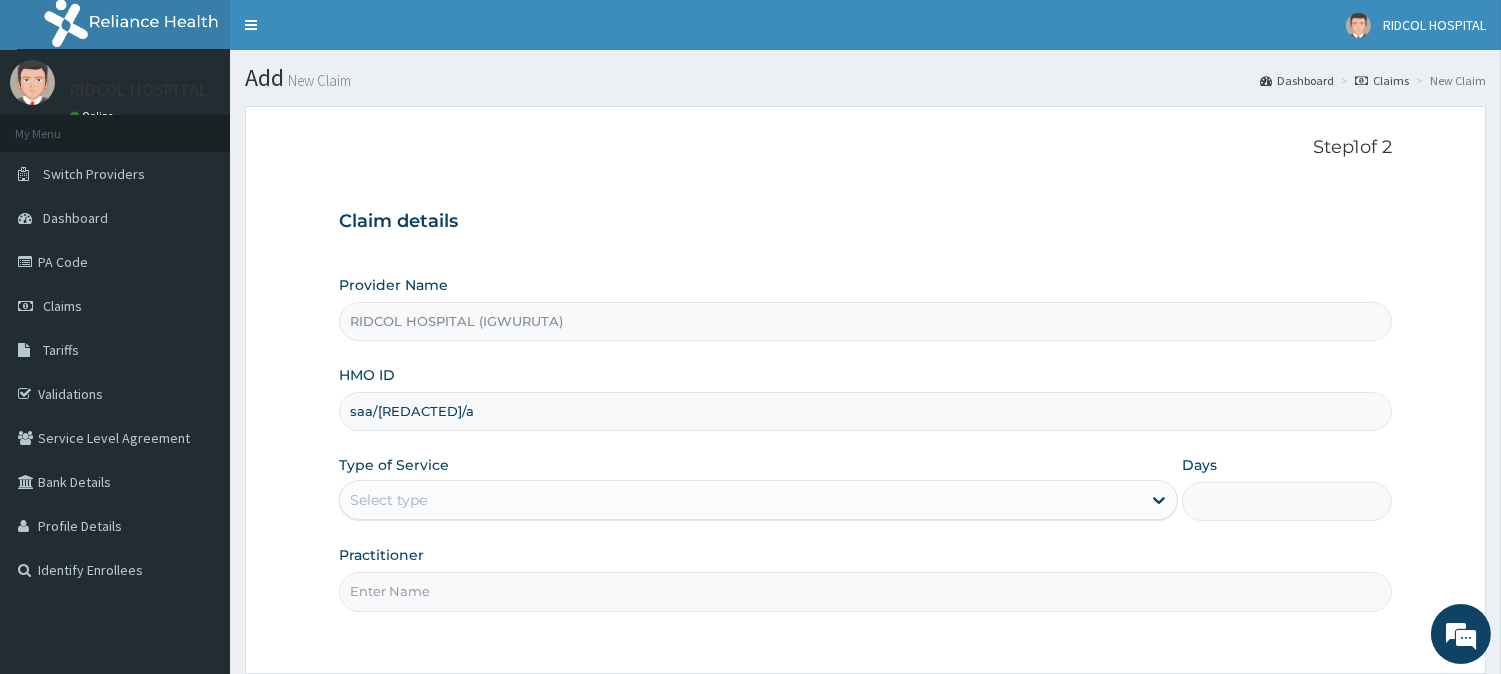 click on "Select type" at bounding box center (740, 500) 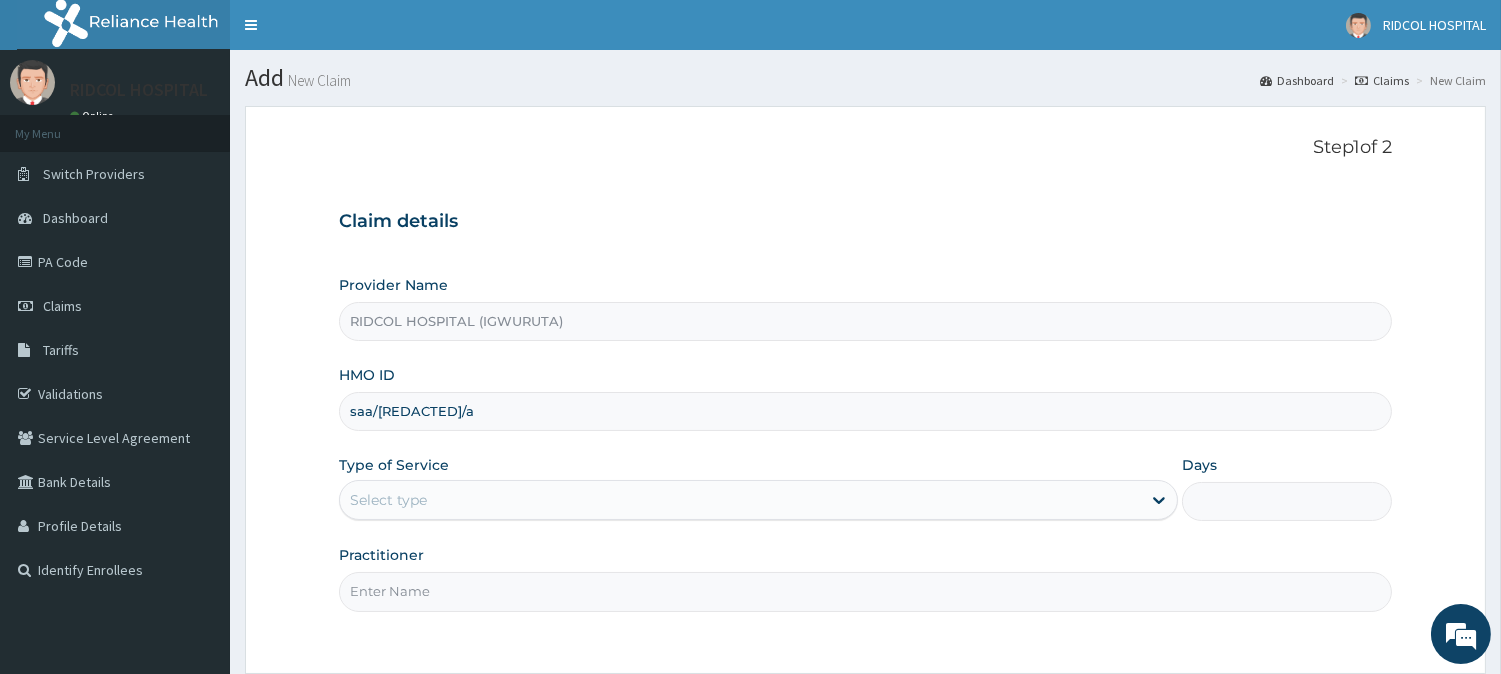 click on "Select type" at bounding box center [740, 500] 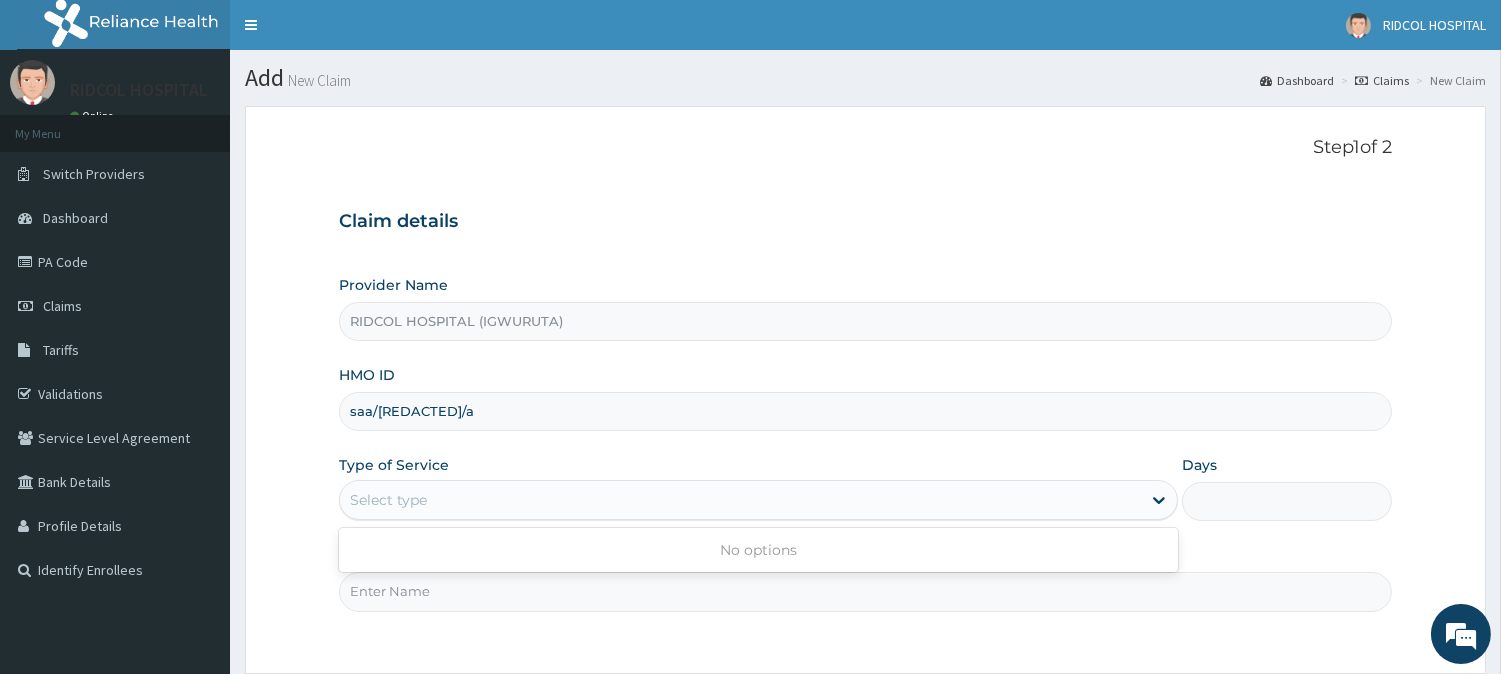 click on "Select type" at bounding box center [740, 500] 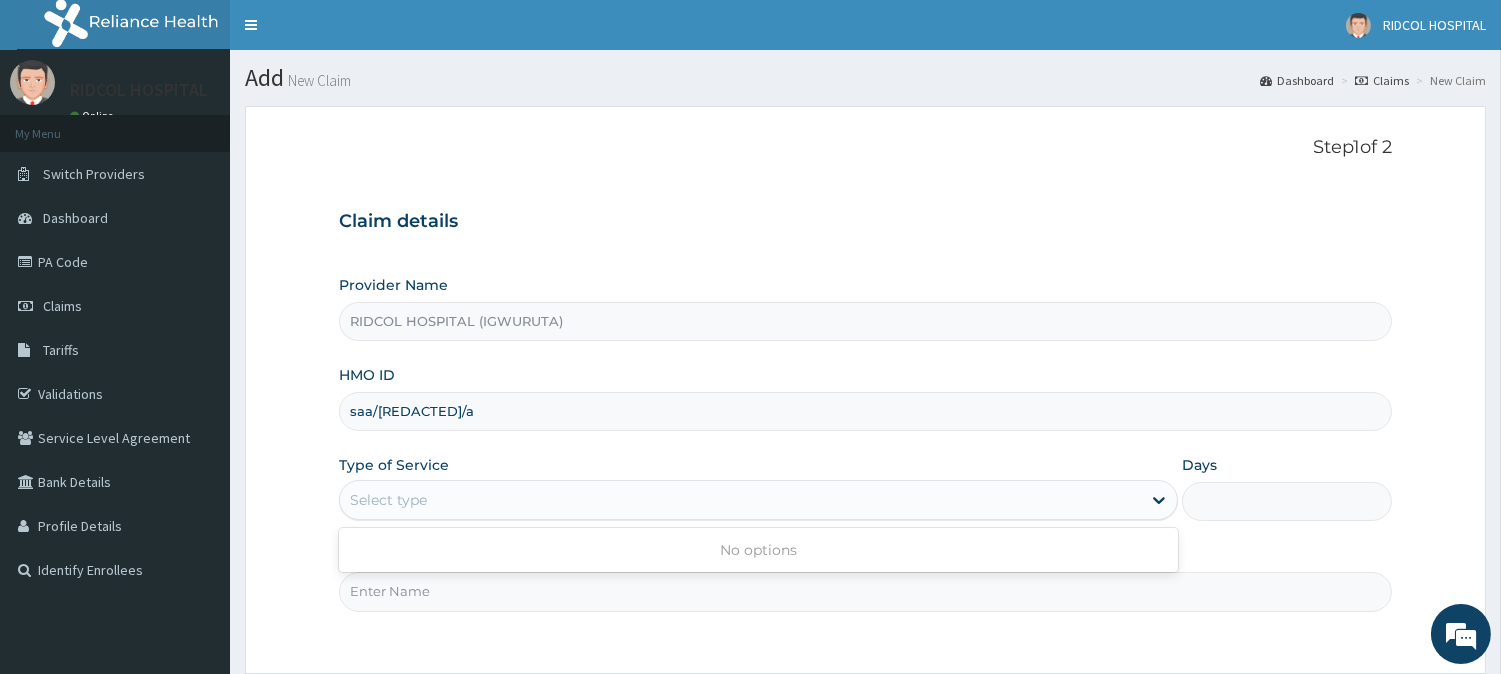 click on "Select type" at bounding box center [758, 500] 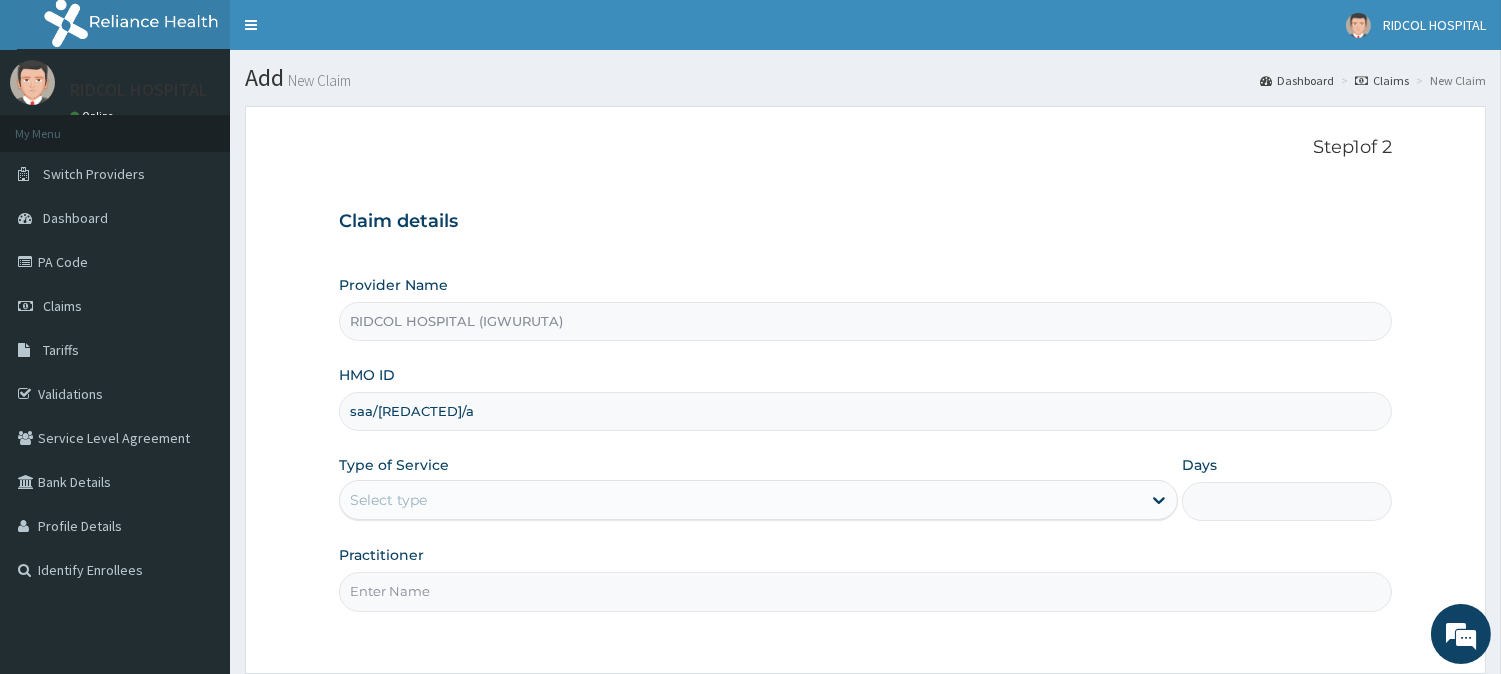 click on "Select type" at bounding box center (740, 500) 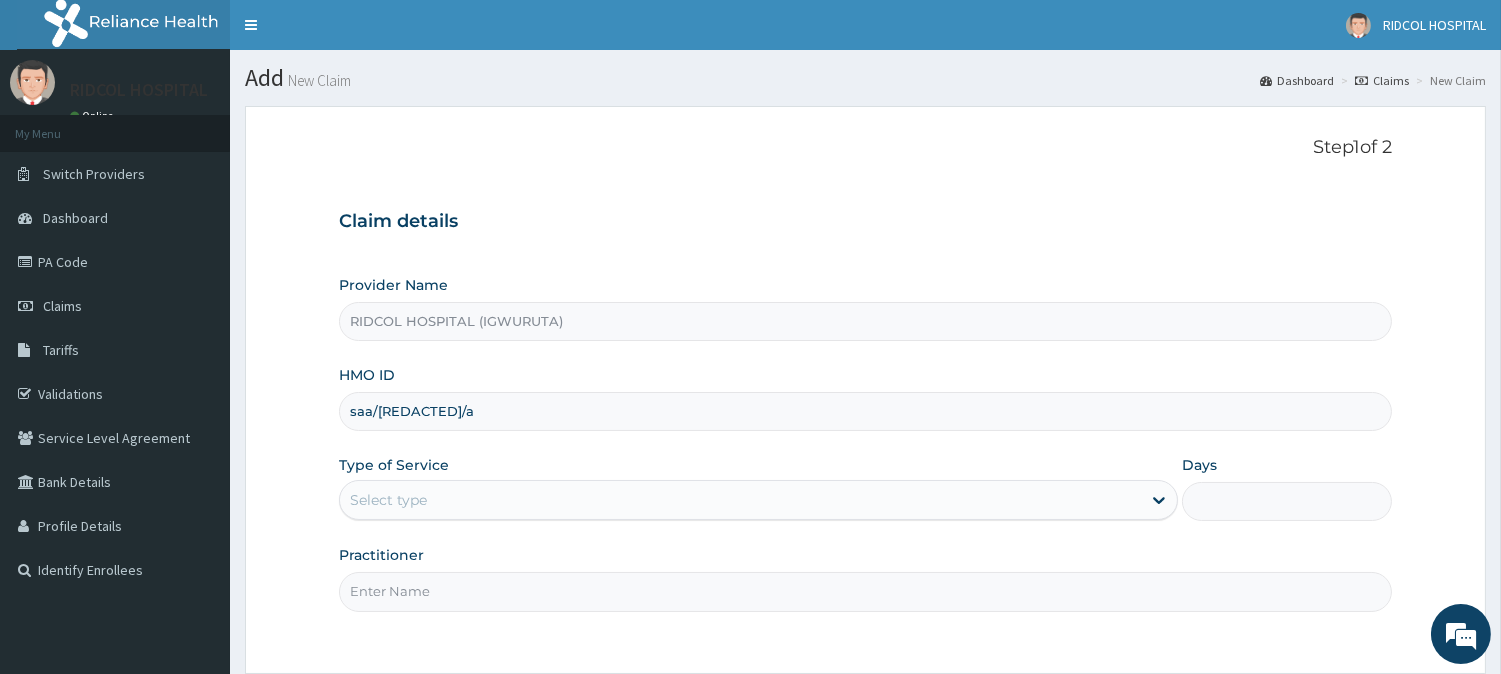 click on "Select type" at bounding box center (740, 500) 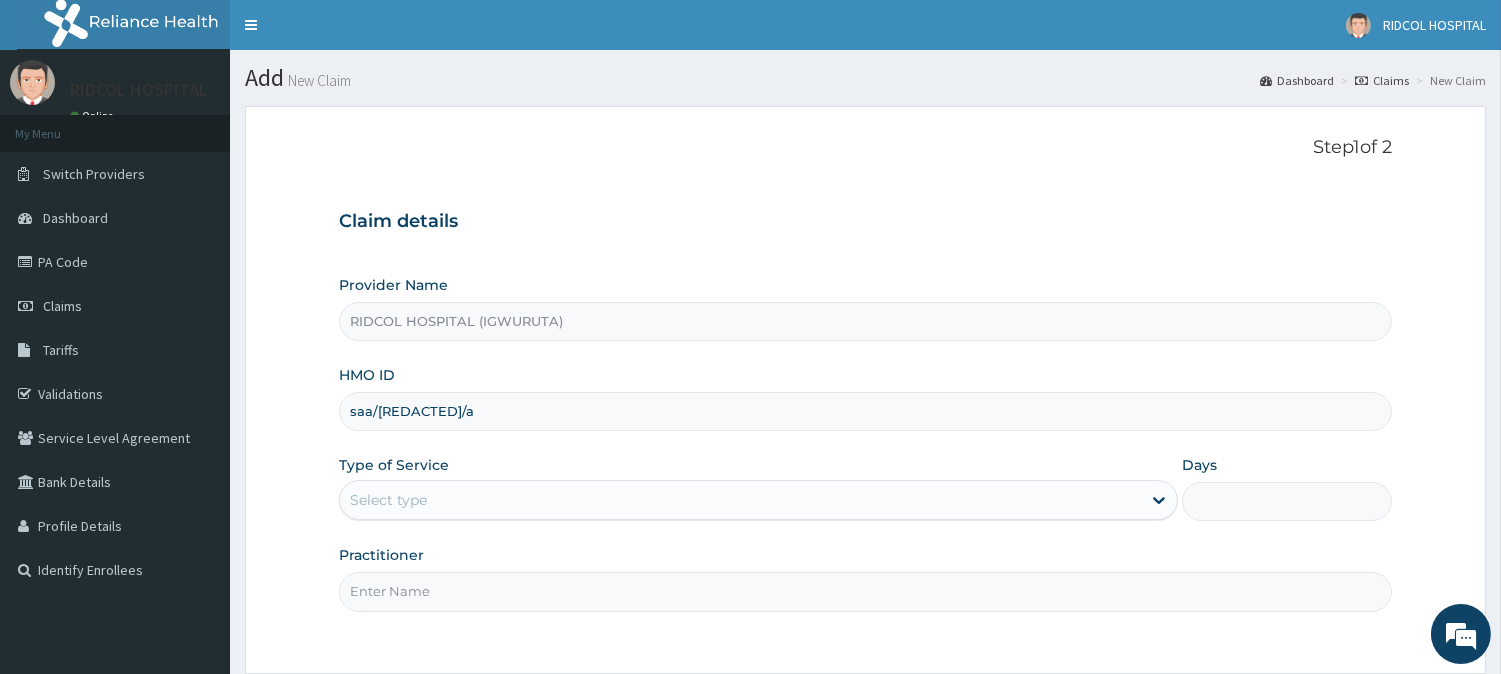 click on "Provider Name RIDCOL HOSPITAL (IGWURUTA) HMO ID saa/10013/a Type of Service Select type Days Practitioner" at bounding box center (865, 443) 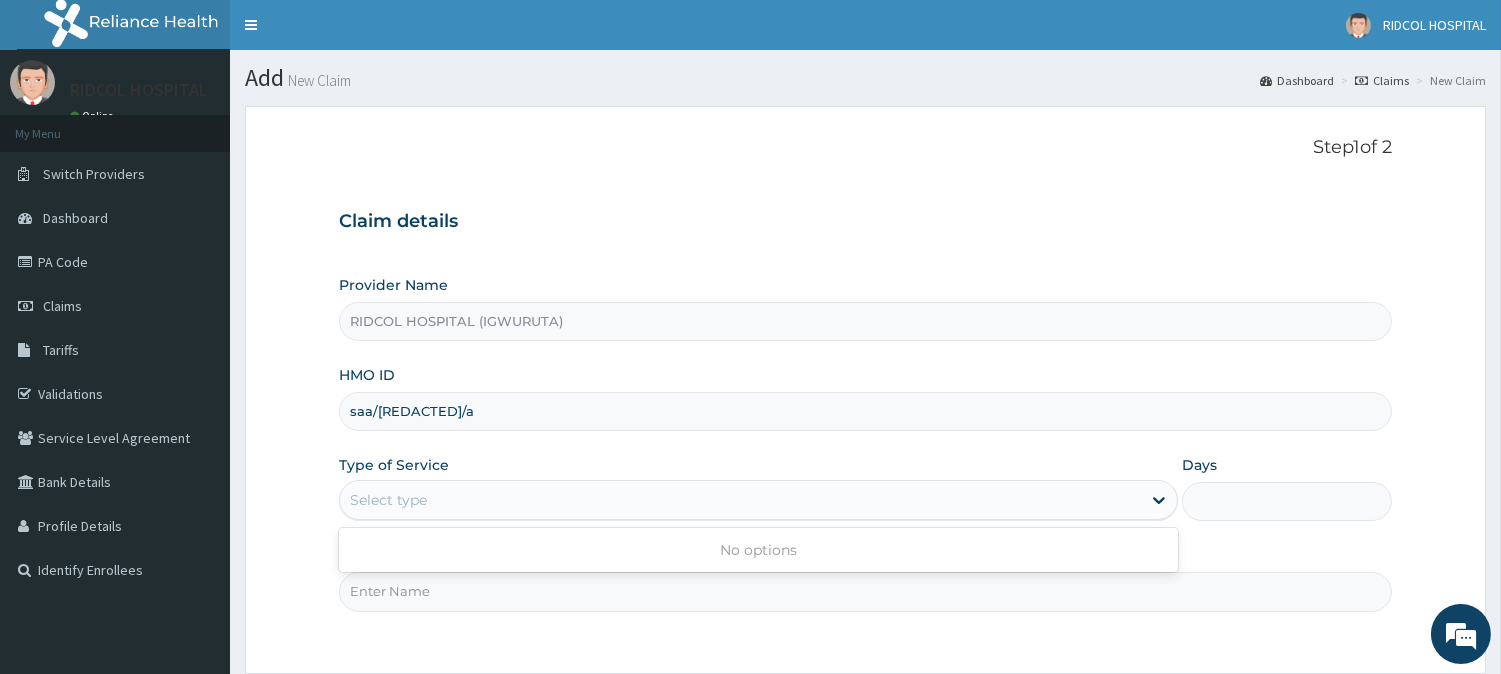 click on "Select type" at bounding box center [740, 500] 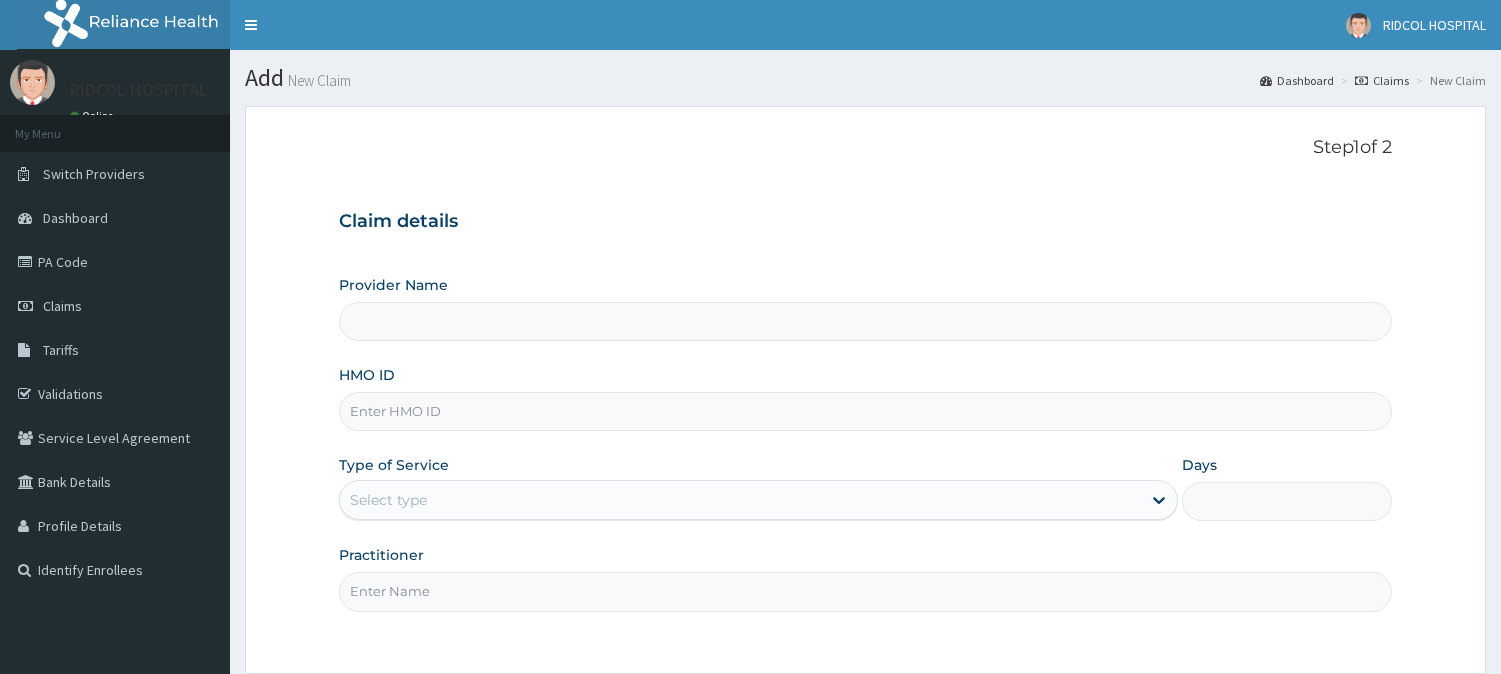 scroll, scrollTop: 0, scrollLeft: 0, axis: both 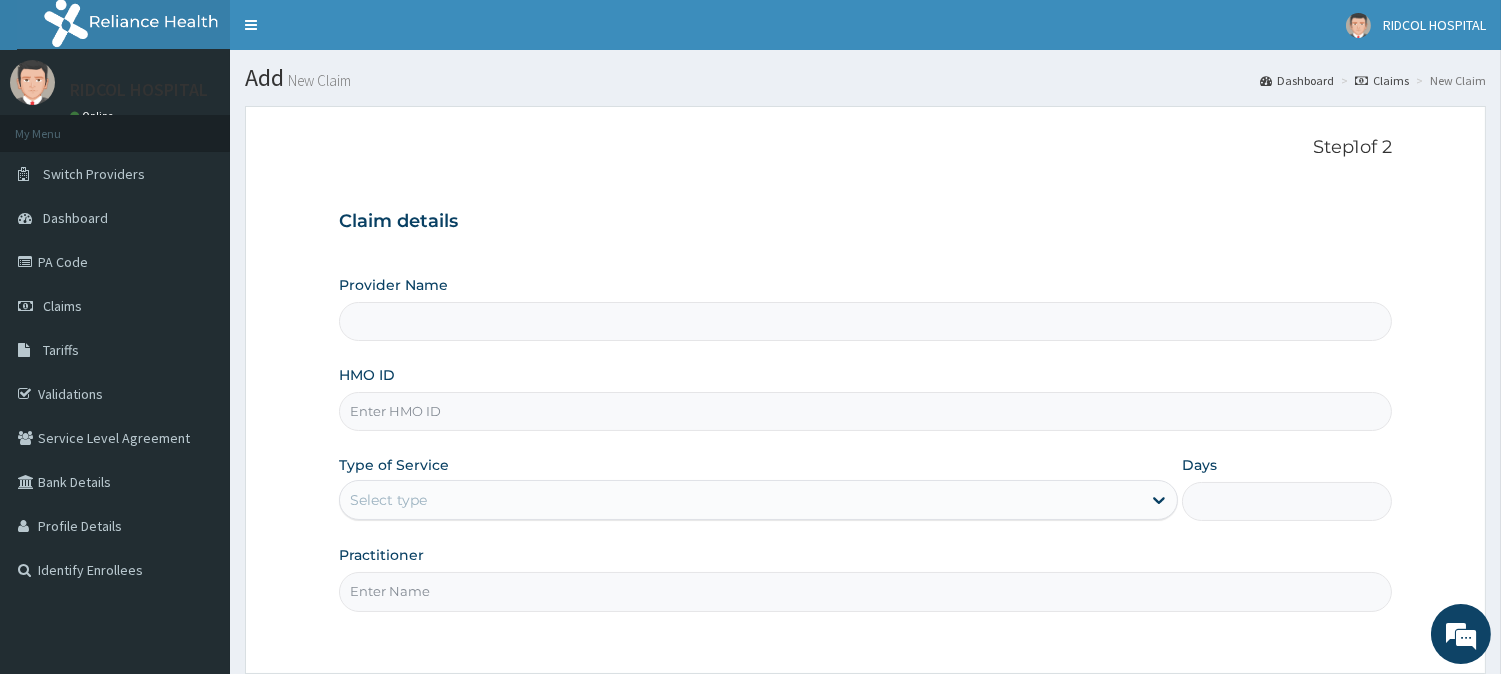 type on "RIDCOL HOSPITAL (IGWURUTA)" 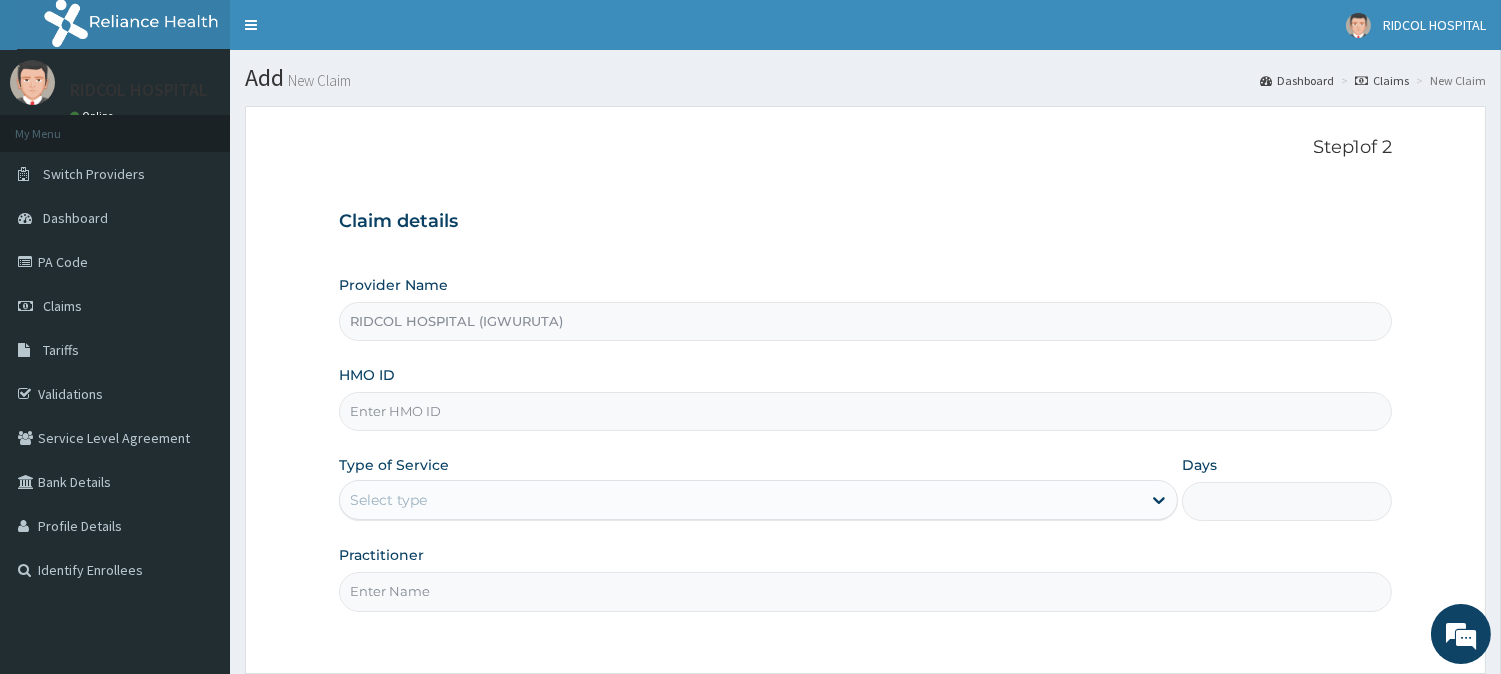click on "HMO ID" at bounding box center [865, 411] 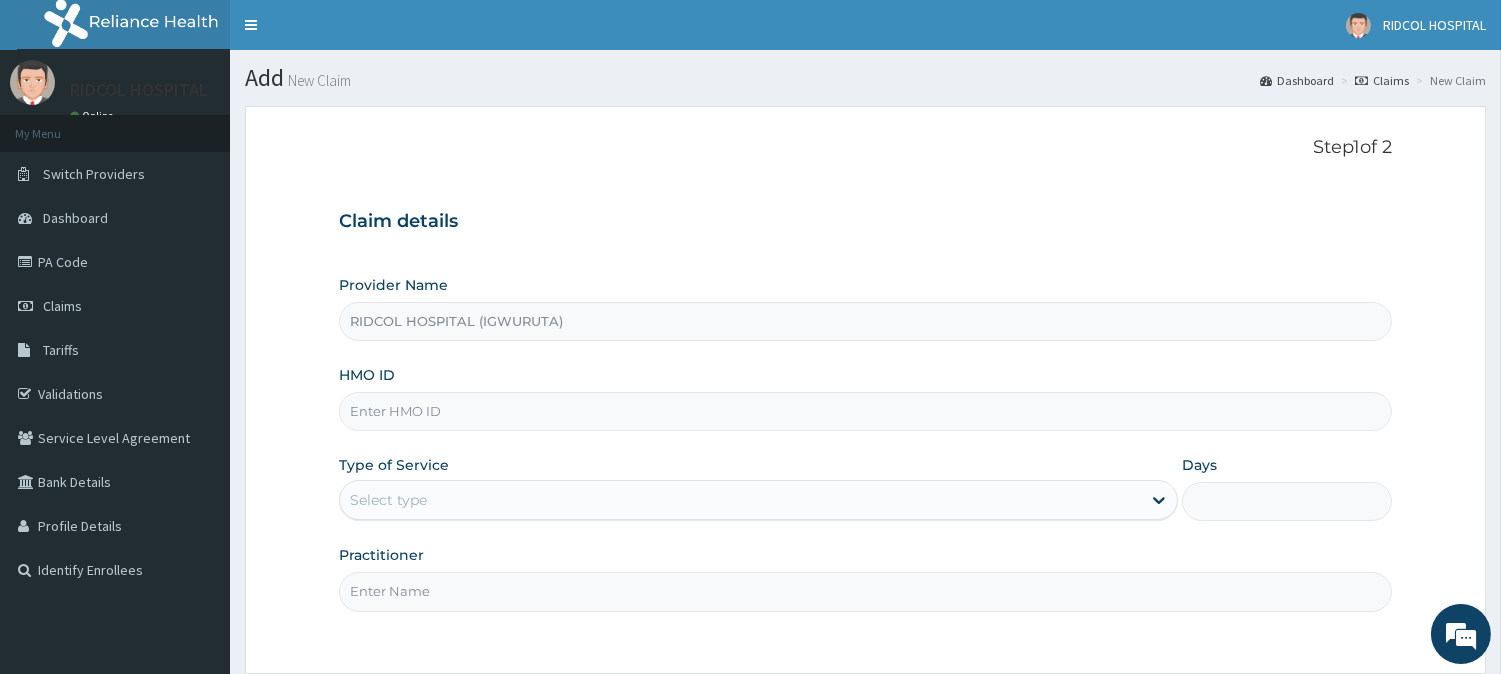 paste on "saa/[NUMBER]/a" 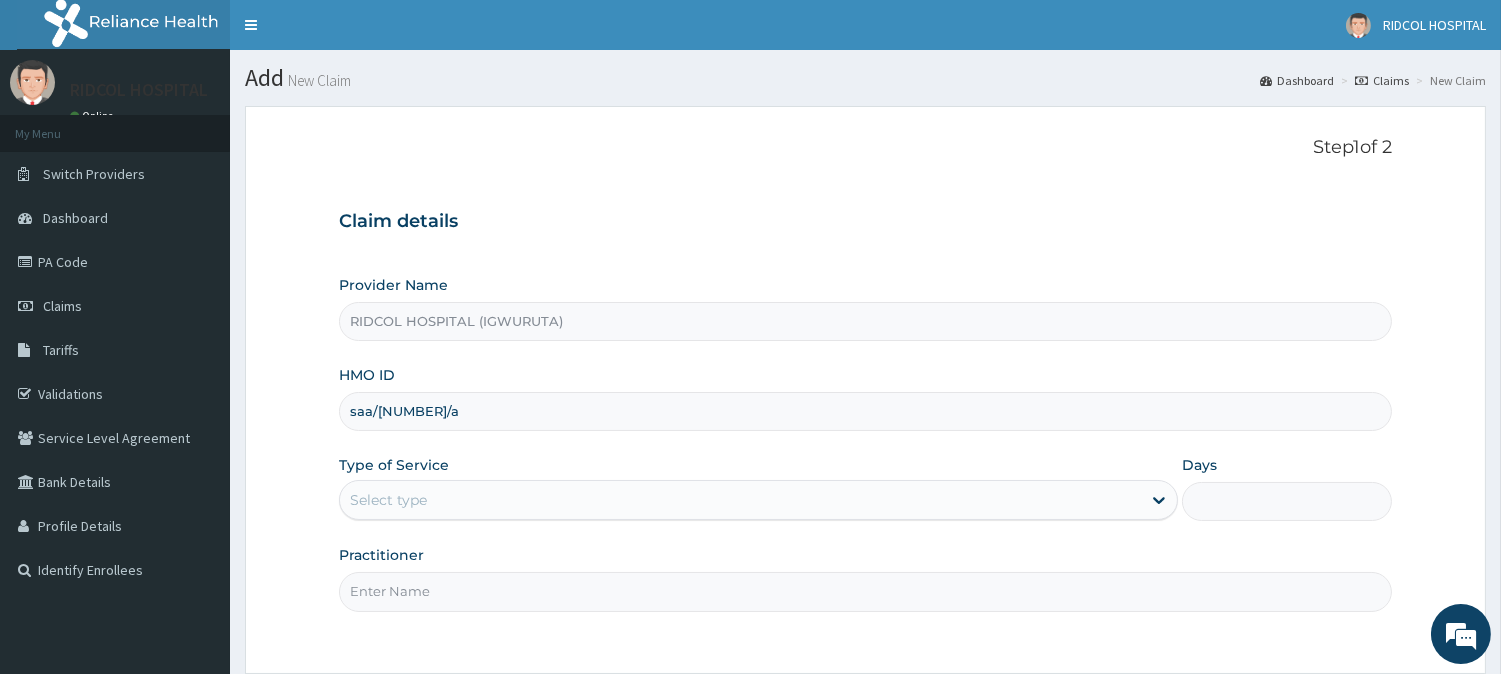 type on "saa/[NUMBER]/a" 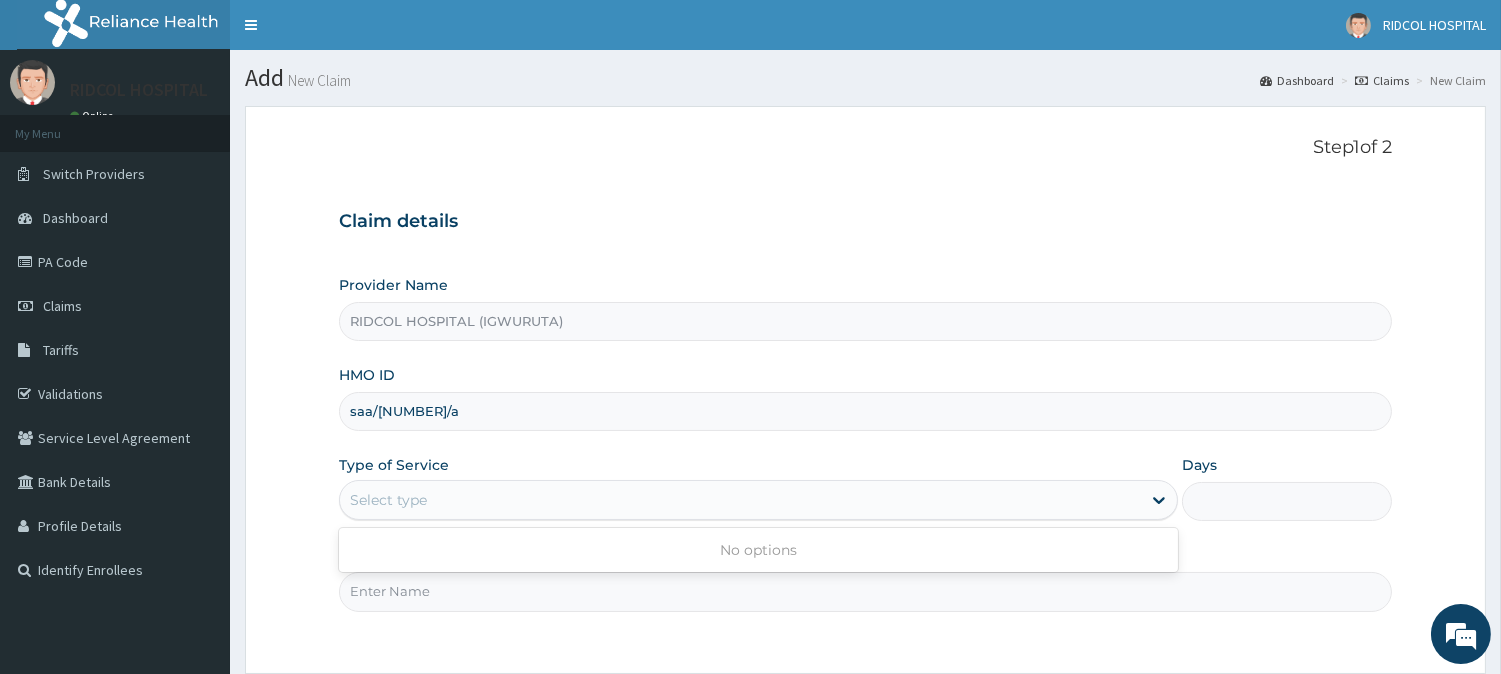 click on "Select type" at bounding box center [740, 500] 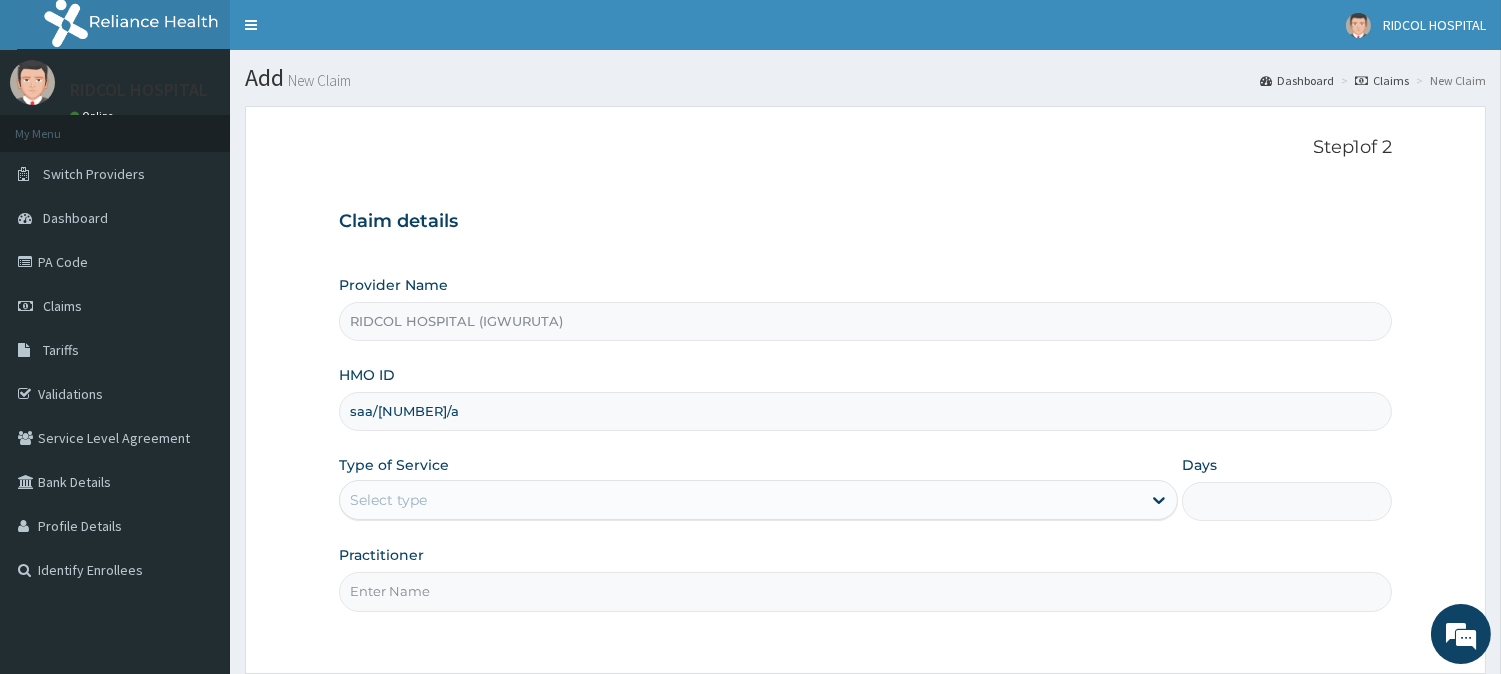 click on "Select type" at bounding box center [740, 500] 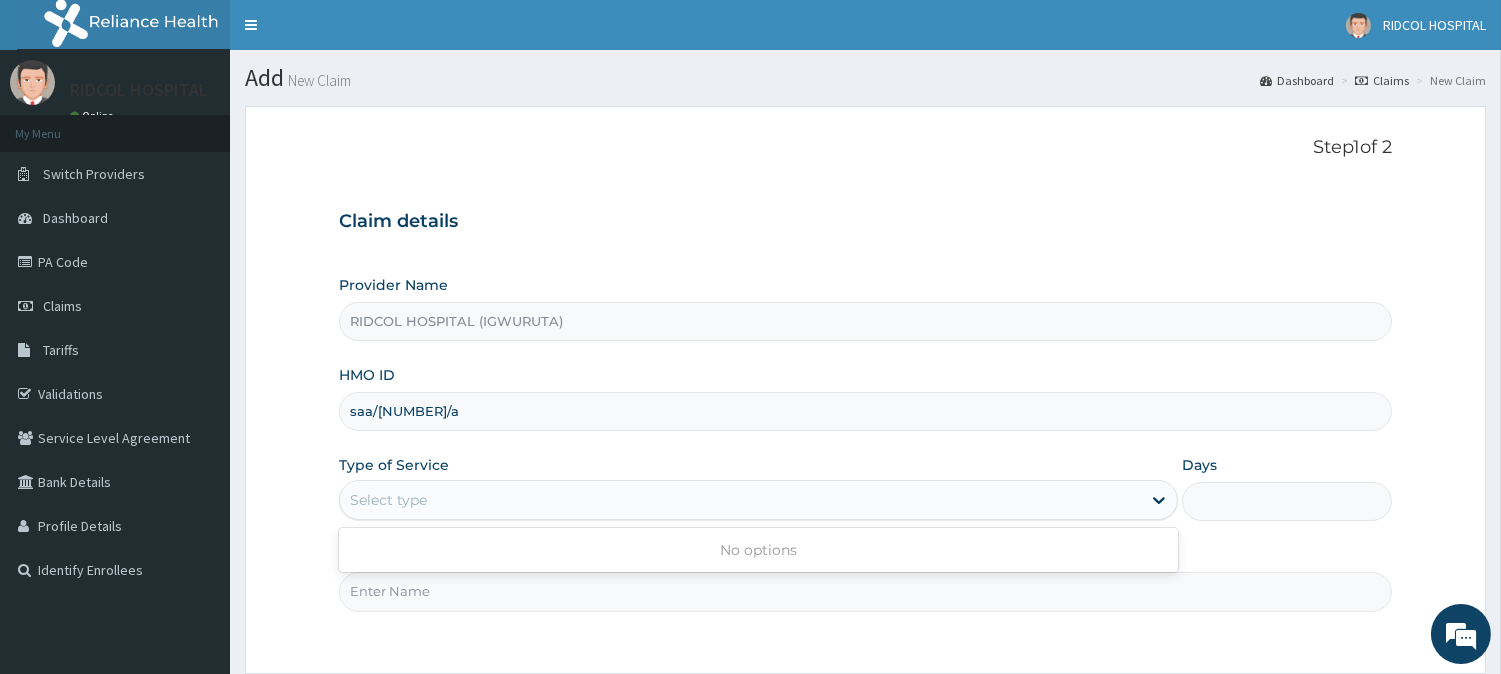 click on "Select type" at bounding box center (740, 500) 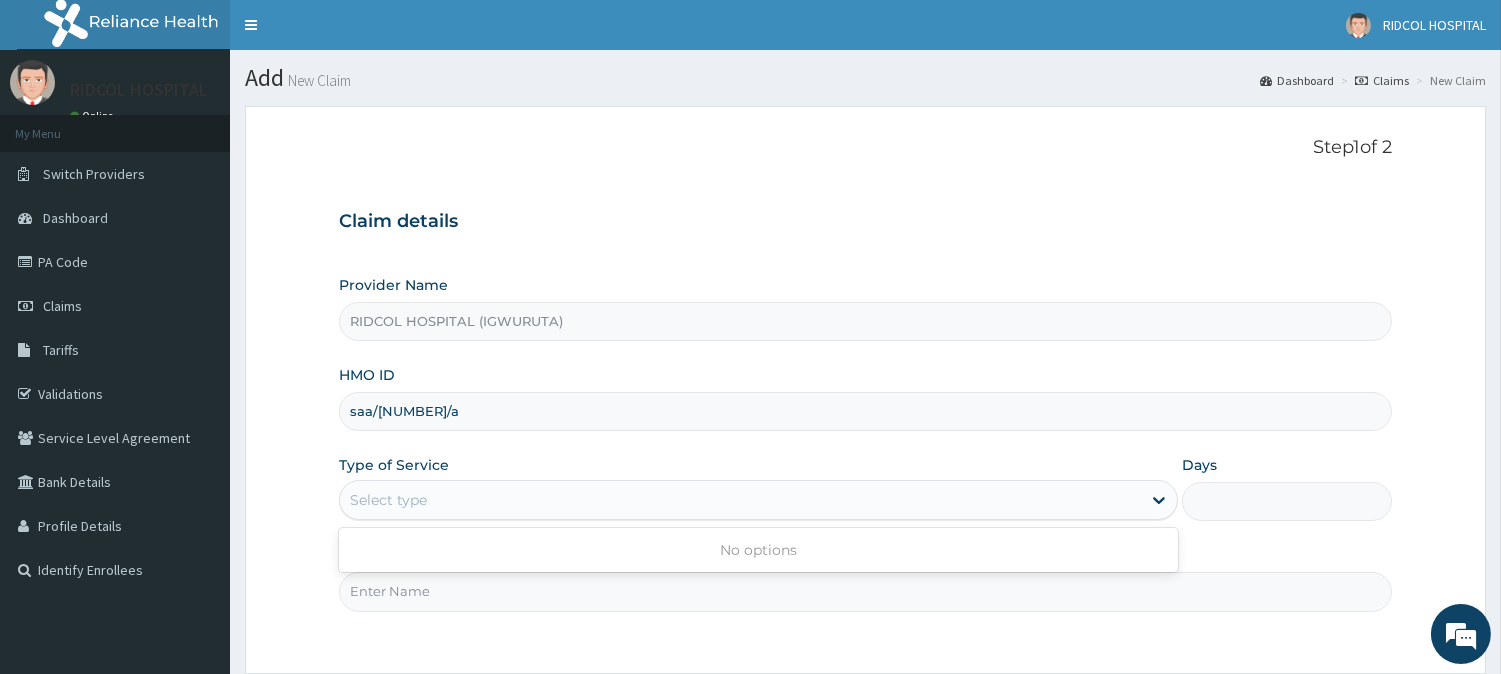 scroll, scrollTop: 0, scrollLeft: 0, axis: both 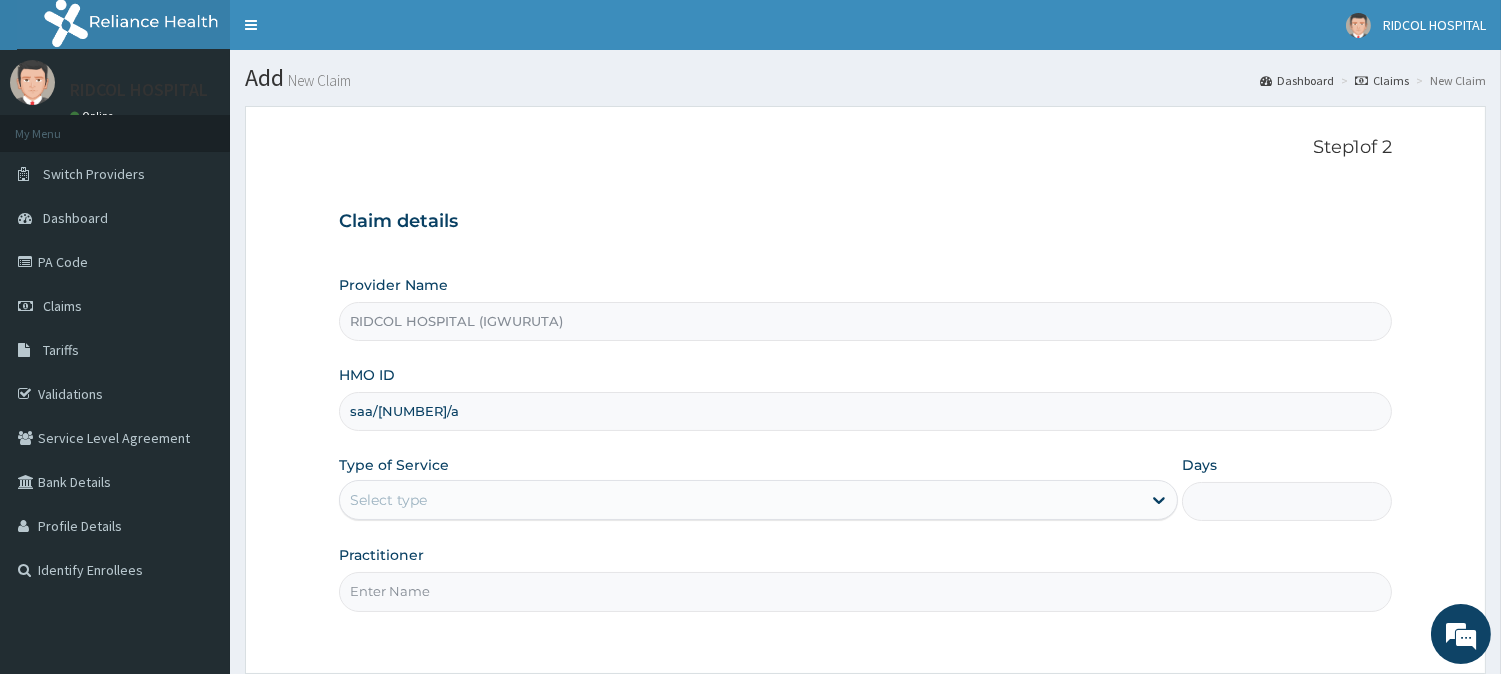 click on "Select type" at bounding box center (740, 500) 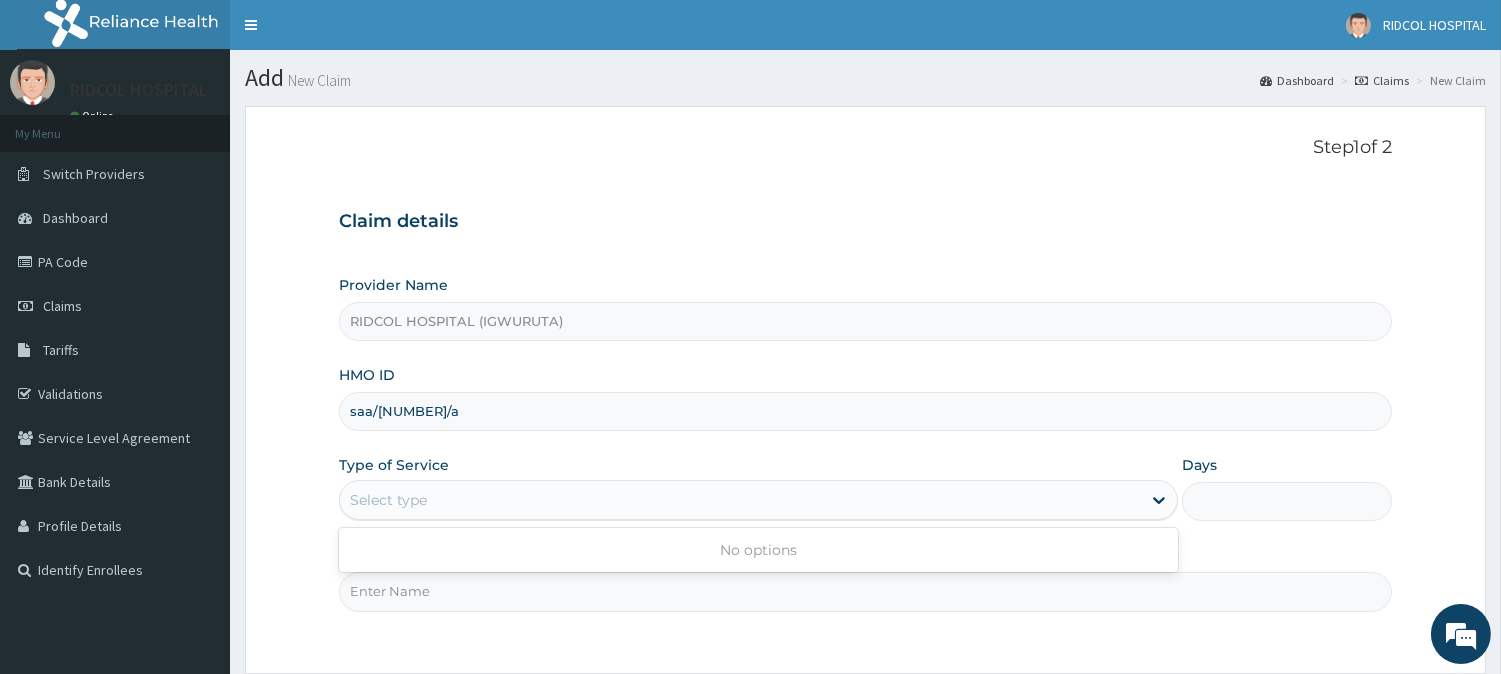 click on "Select type" at bounding box center [758, 500] 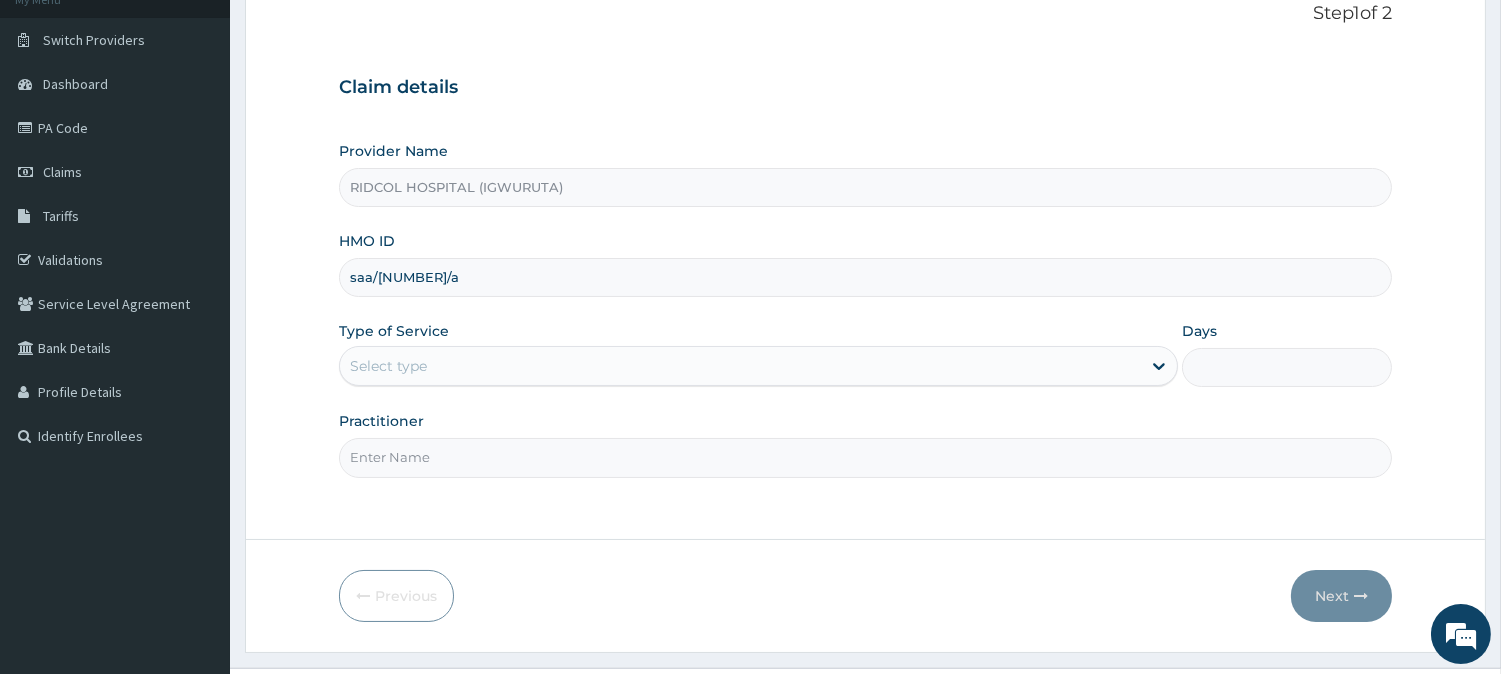 scroll, scrollTop: 136, scrollLeft: 0, axis: vertical 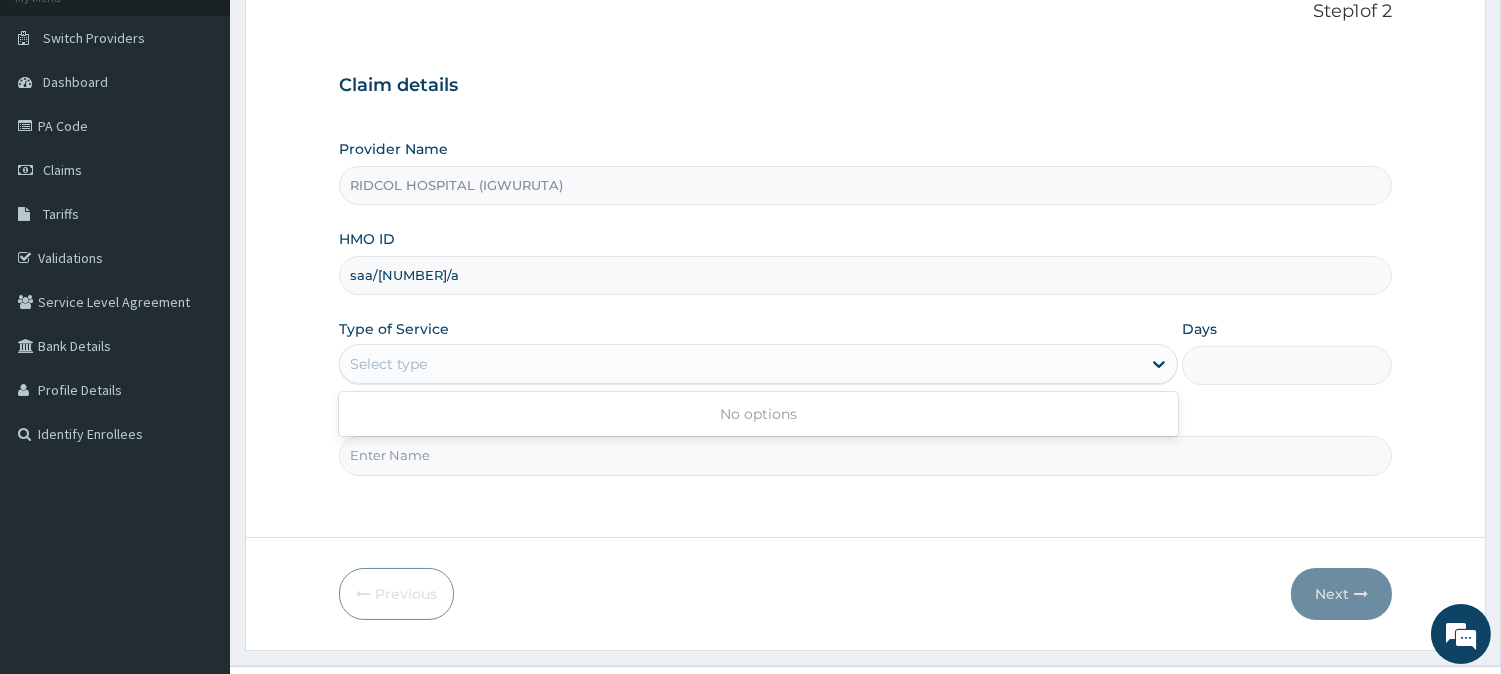 click on "Select type" at bounding box center [740, 364] 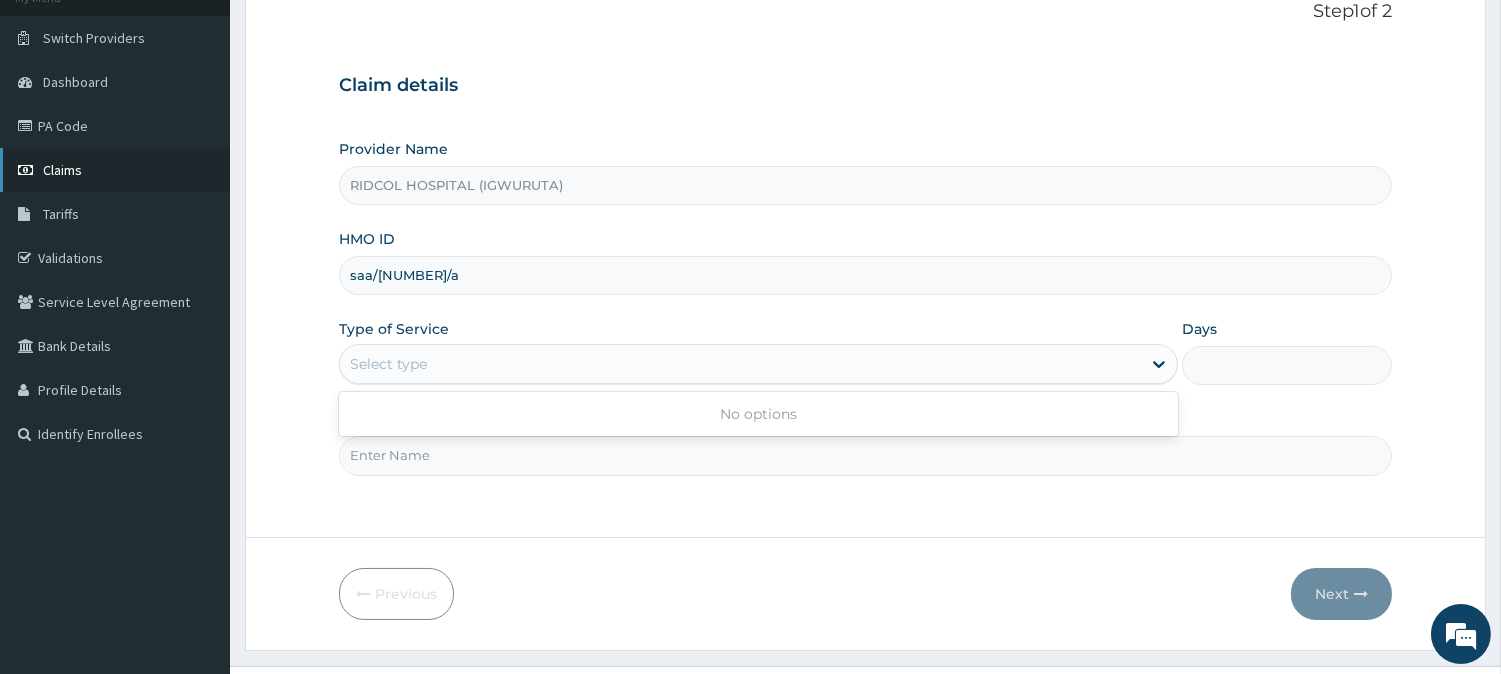 click on "Claims" at bounding box center [115, 170] 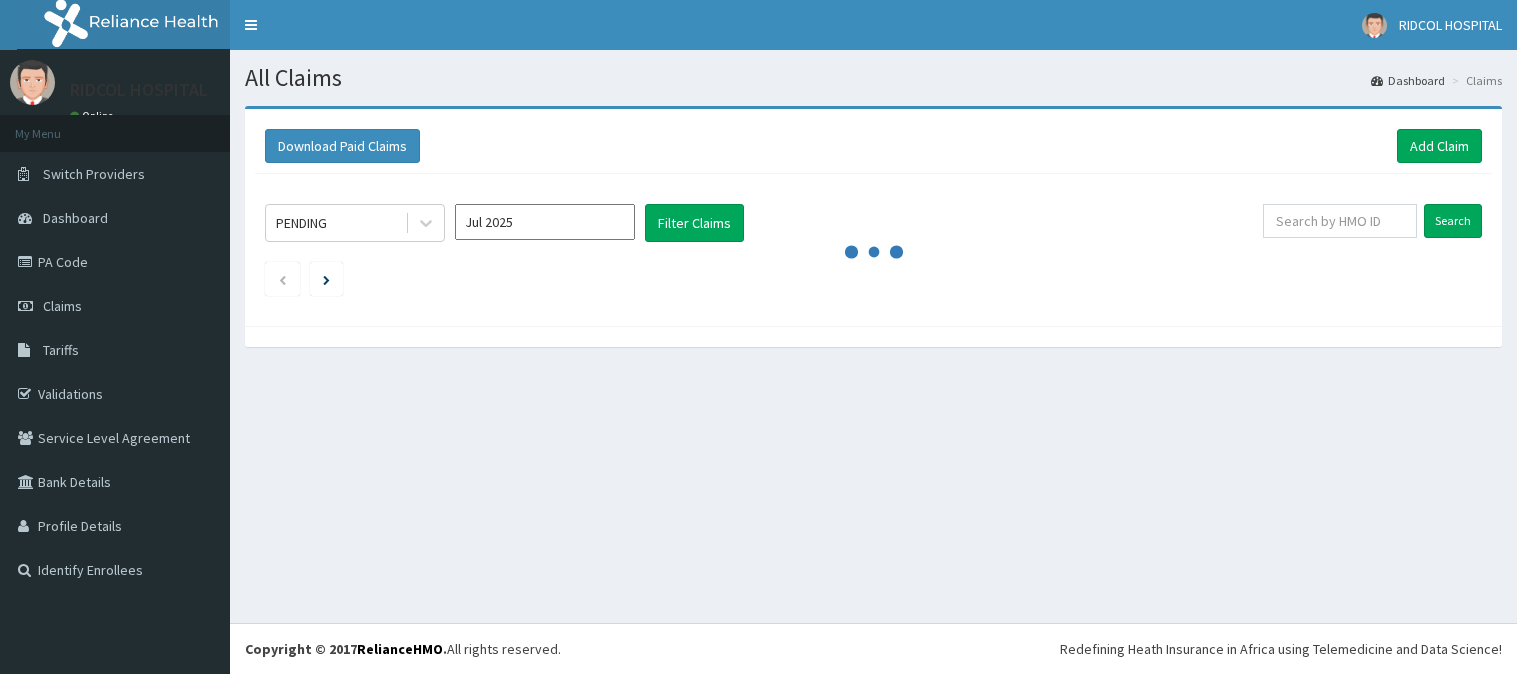 scroll, scrollTop: 0, scrollLeft: 0, axis: both 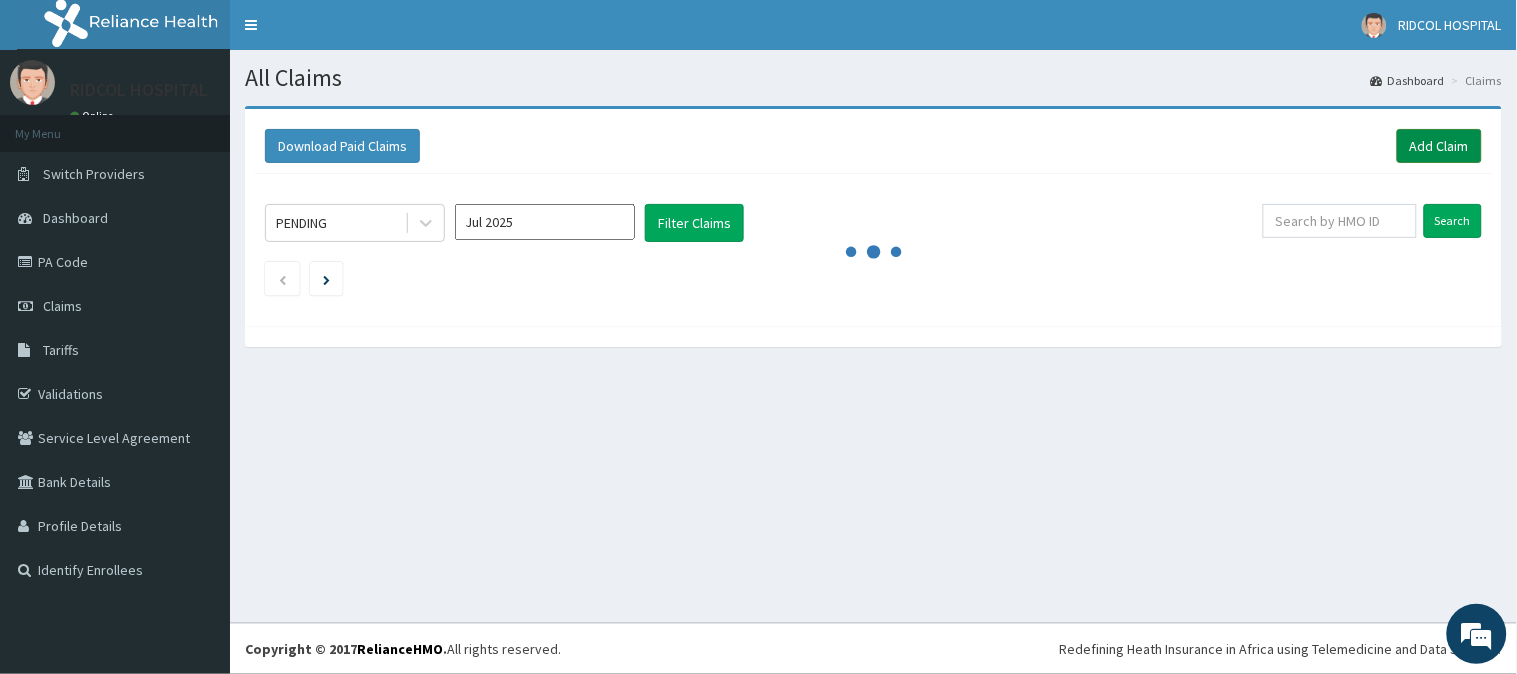 click on "Add Claim" at bounding box center (1439, 146) 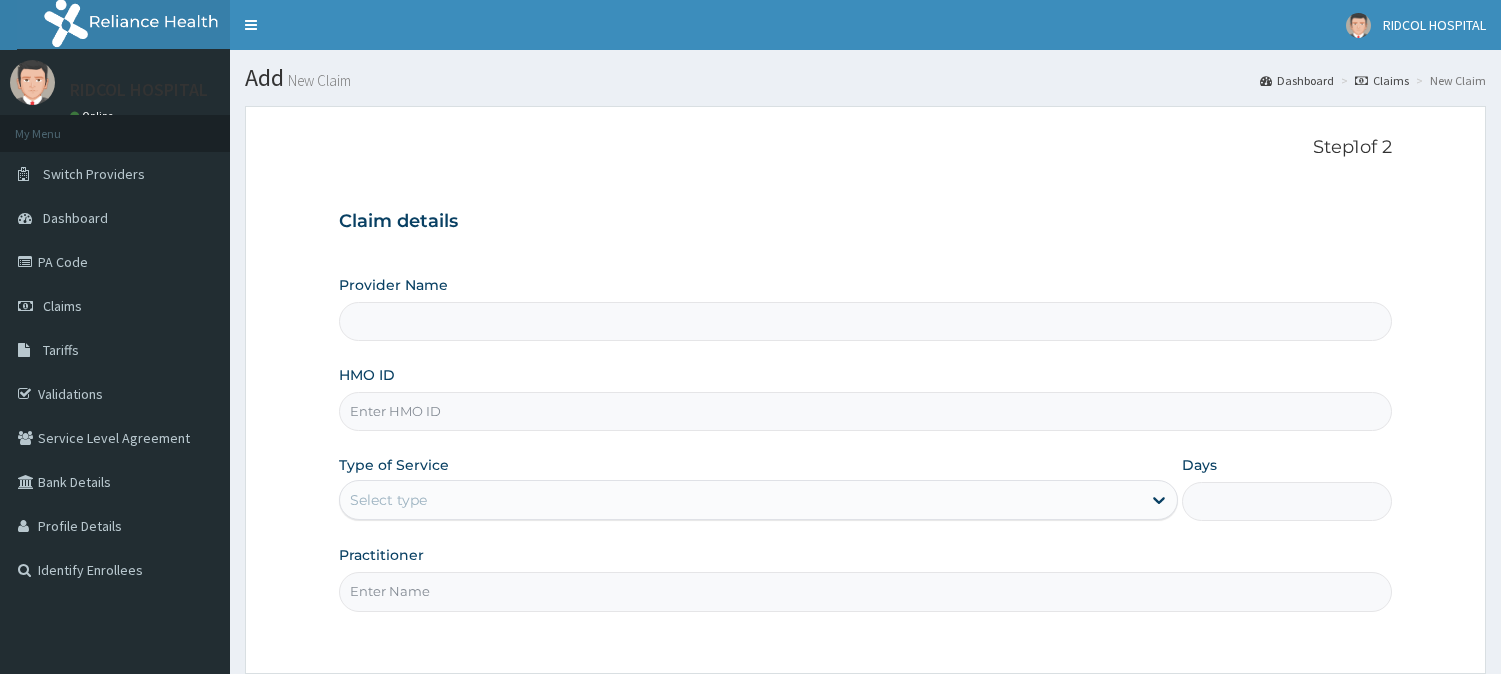 scroll, scrollTop: 0, scrollLeft: 0, axis: both 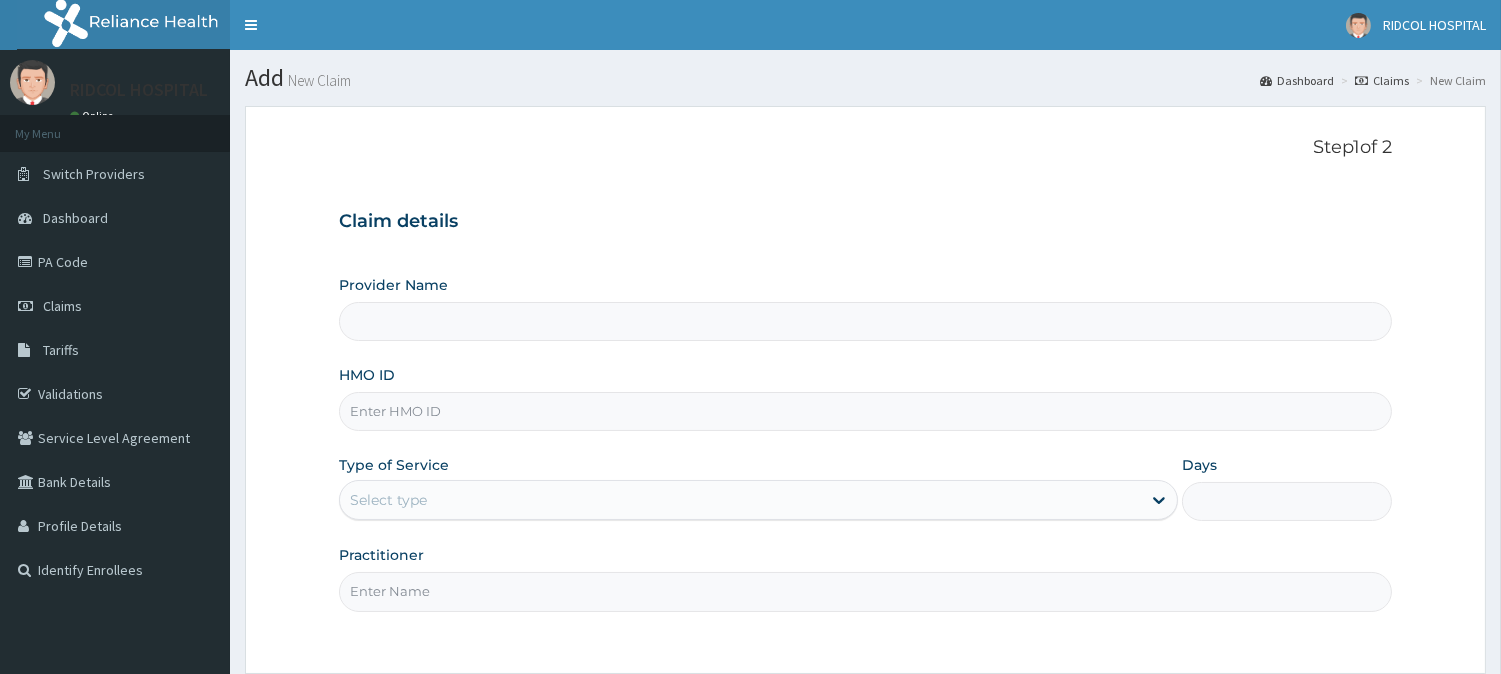 click on "HMO ID" at bounding box center (865, 411) 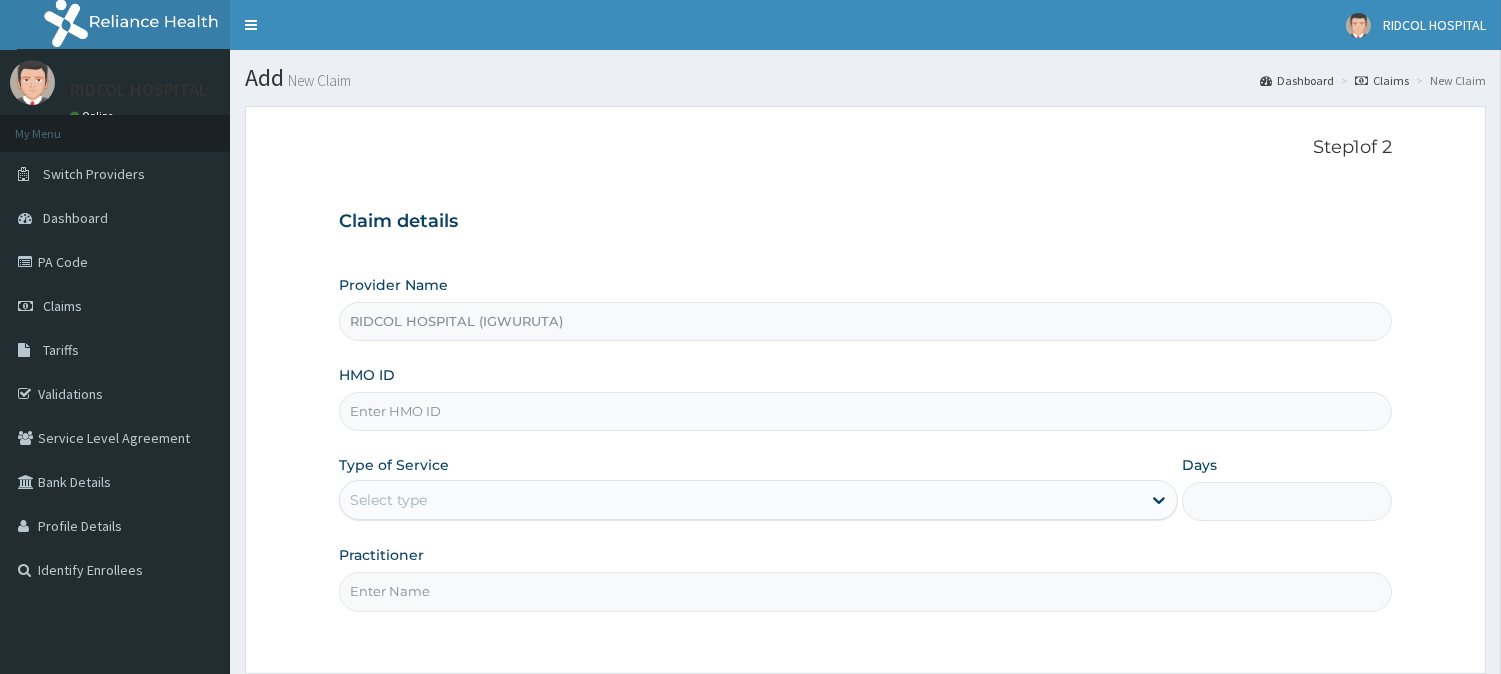 paste on "[HMO_ID]" 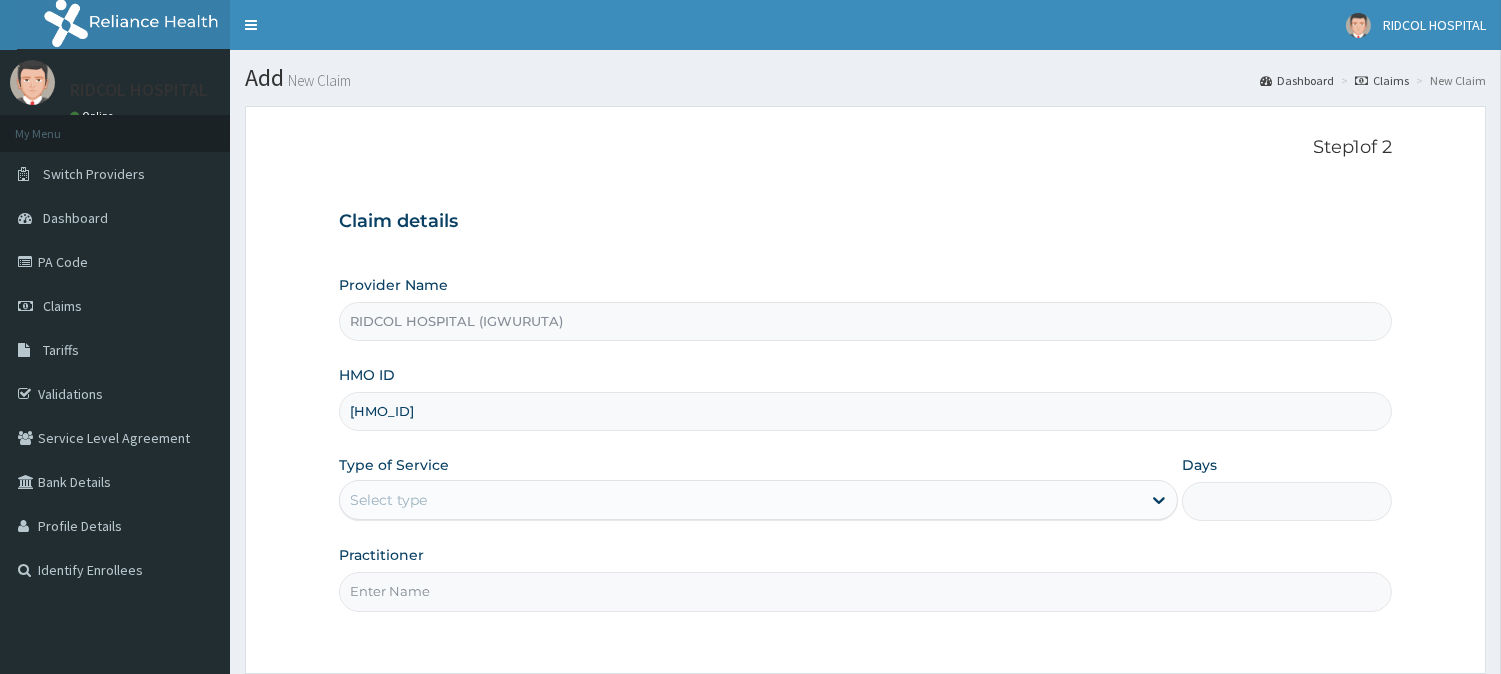 type on "[HMO_ID]" 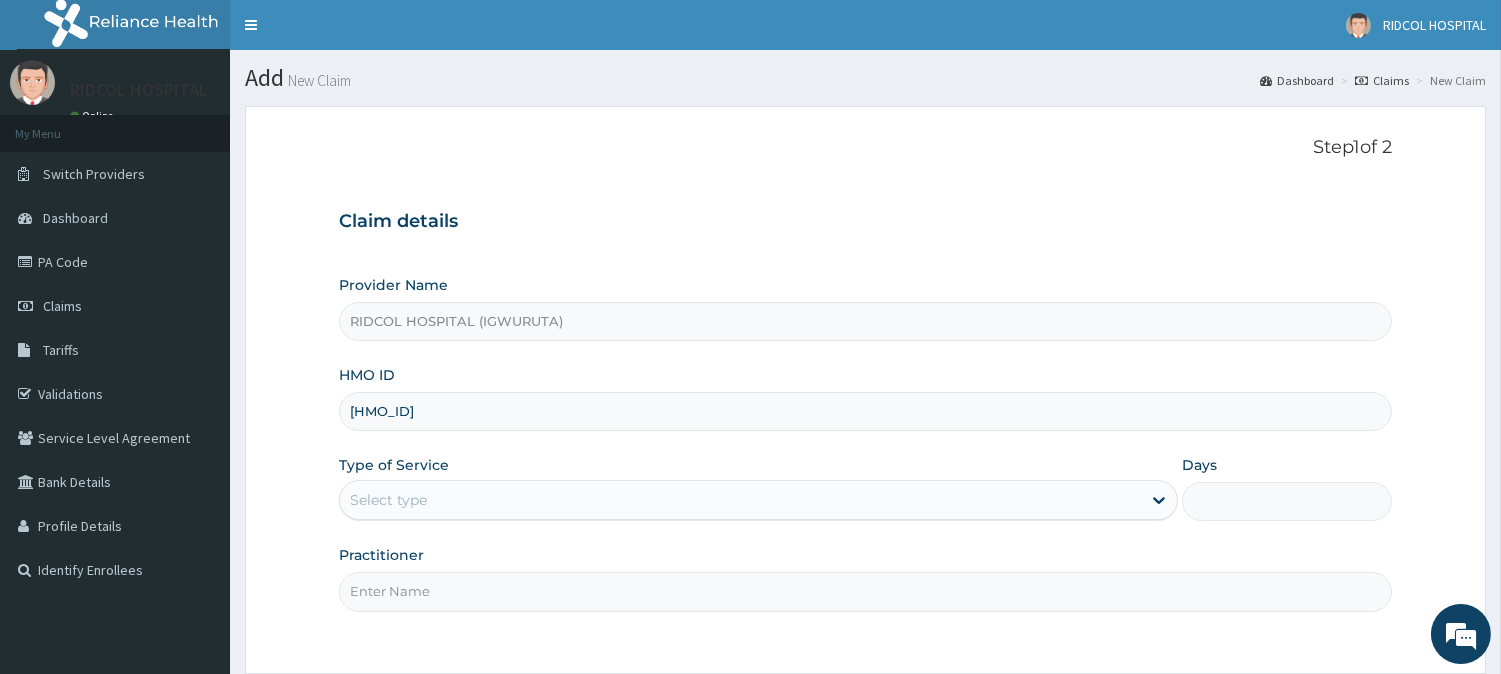 click on "Claim details Provider Name RIDCOL HOSPITAL (IGWURUTA) HMO ID [HMO_ID] Type of Service Select type Days Practitioner" at bounding box center (865, 401) 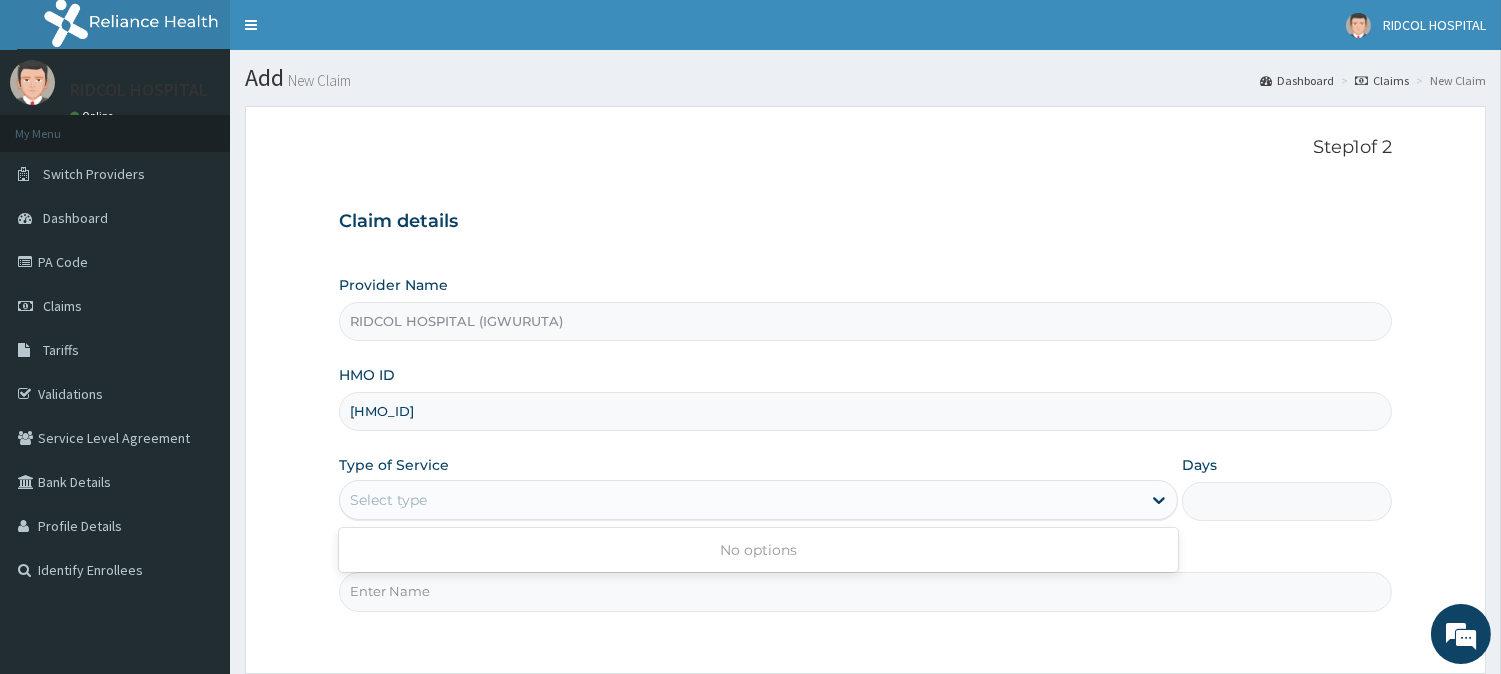 click on "Select type" at bounding box center (388, 500) 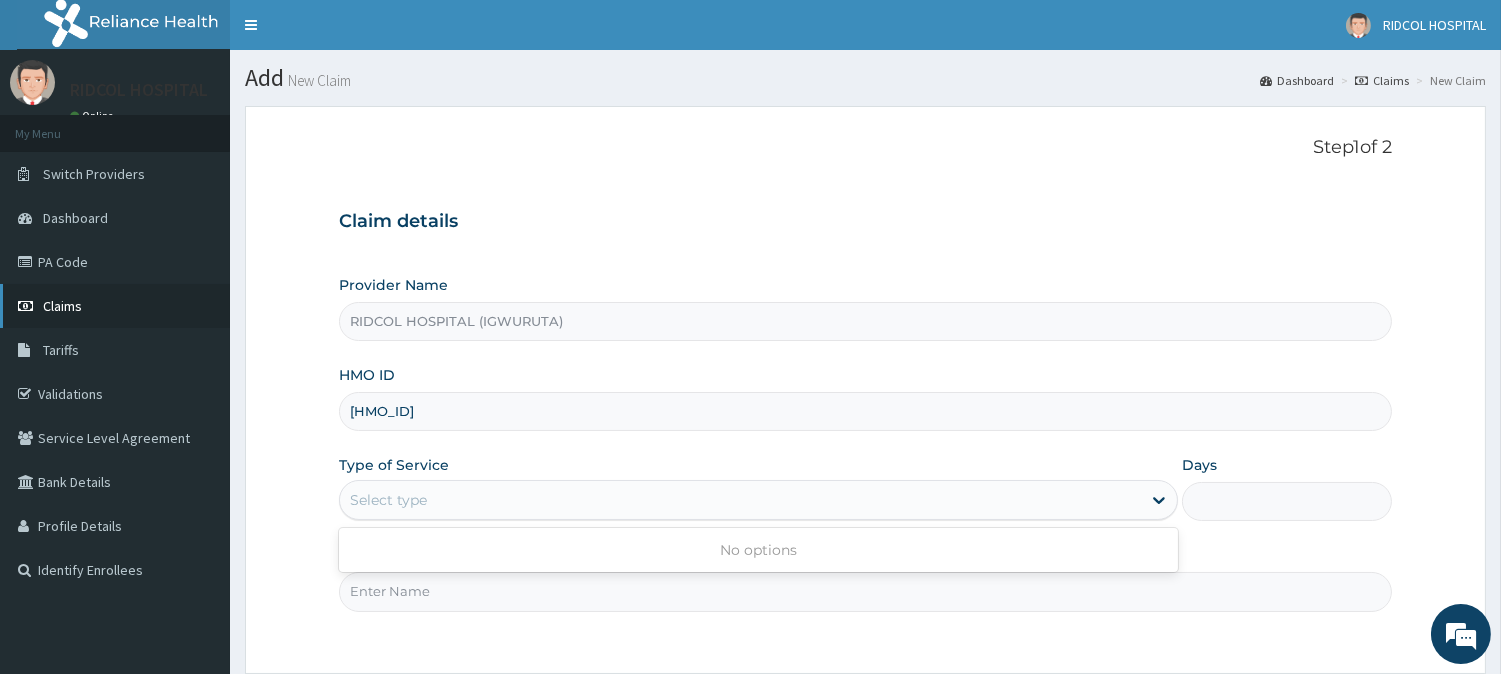 click on "Claims" at bounding box center [115, 306] 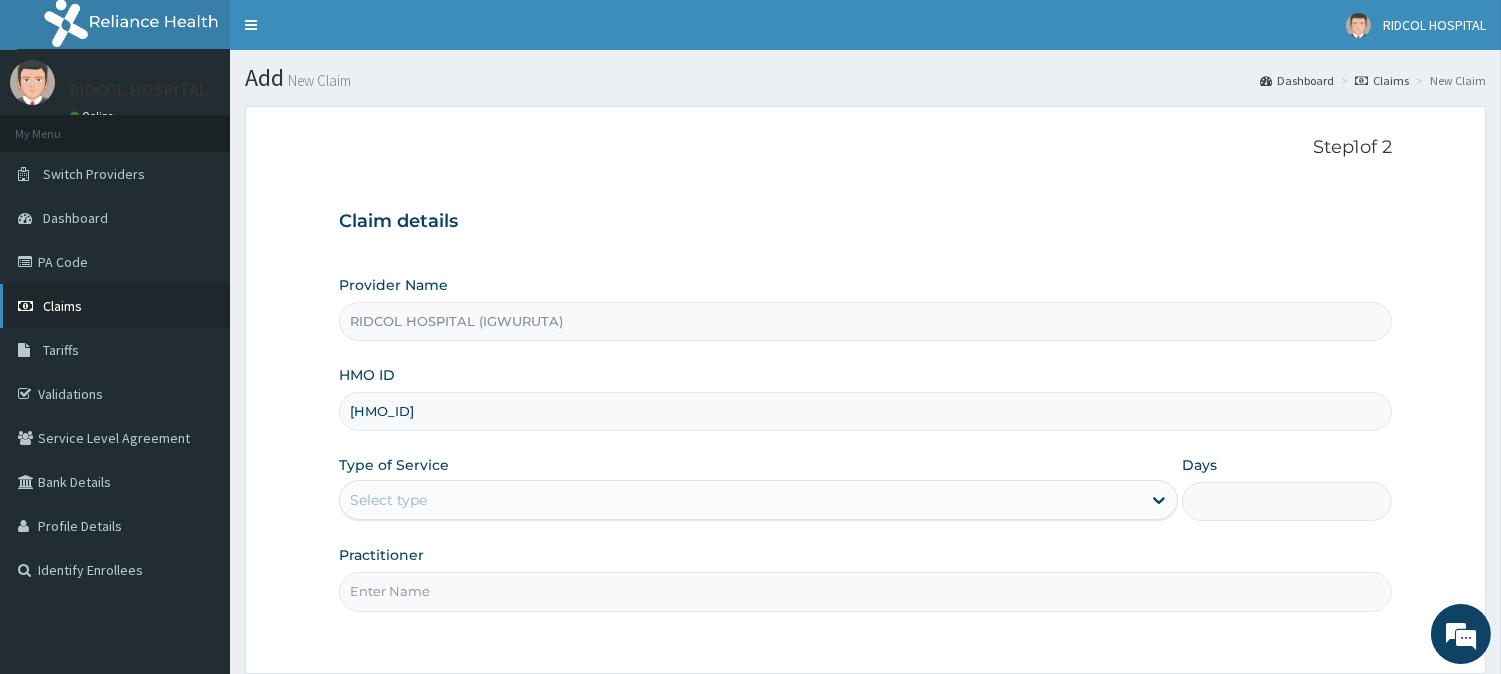 click on "Claims" at bounding box center [115, 306] 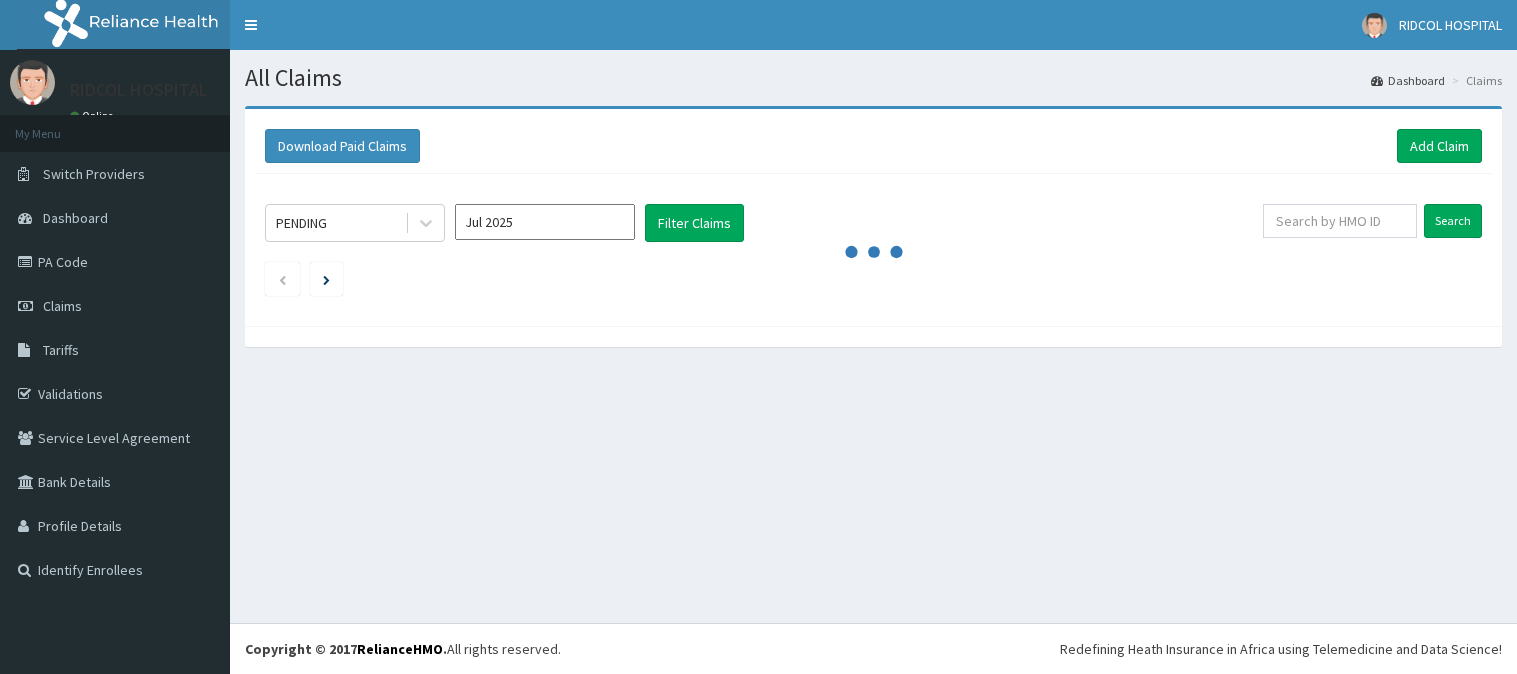 scroll, scrollTop: 0, scrollLeft: 0, axis: both 